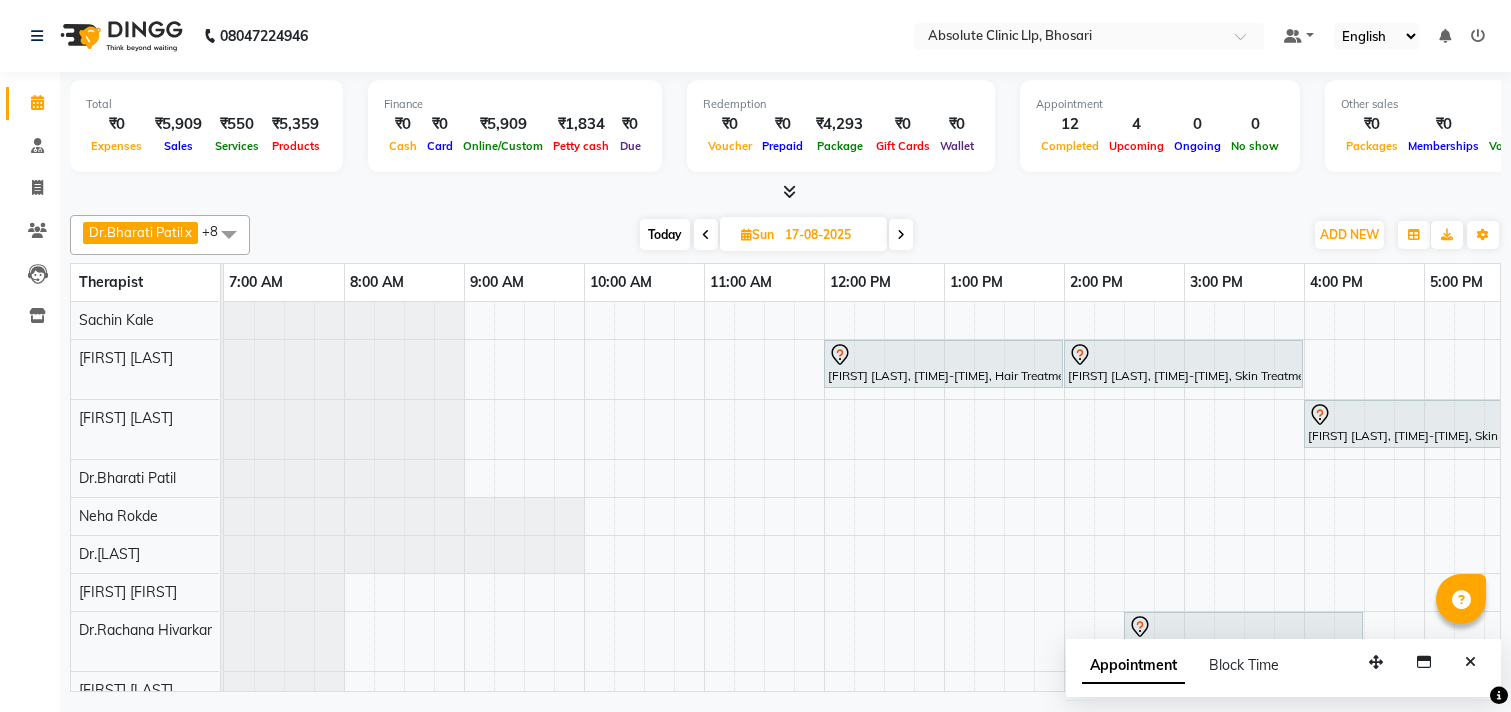 scroll, scrollTop: 0, scrollLeft: 0, axis: both 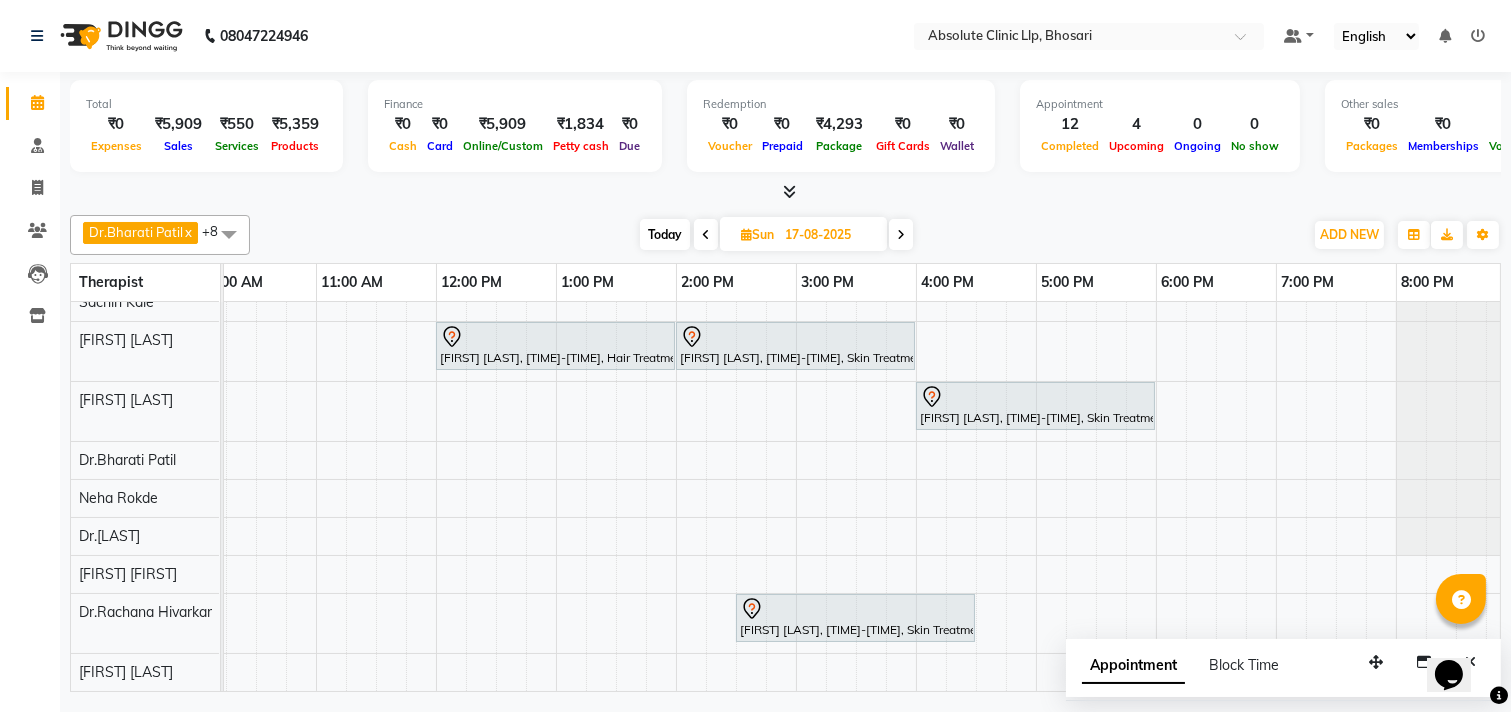 click at bounding box center [746, 234] 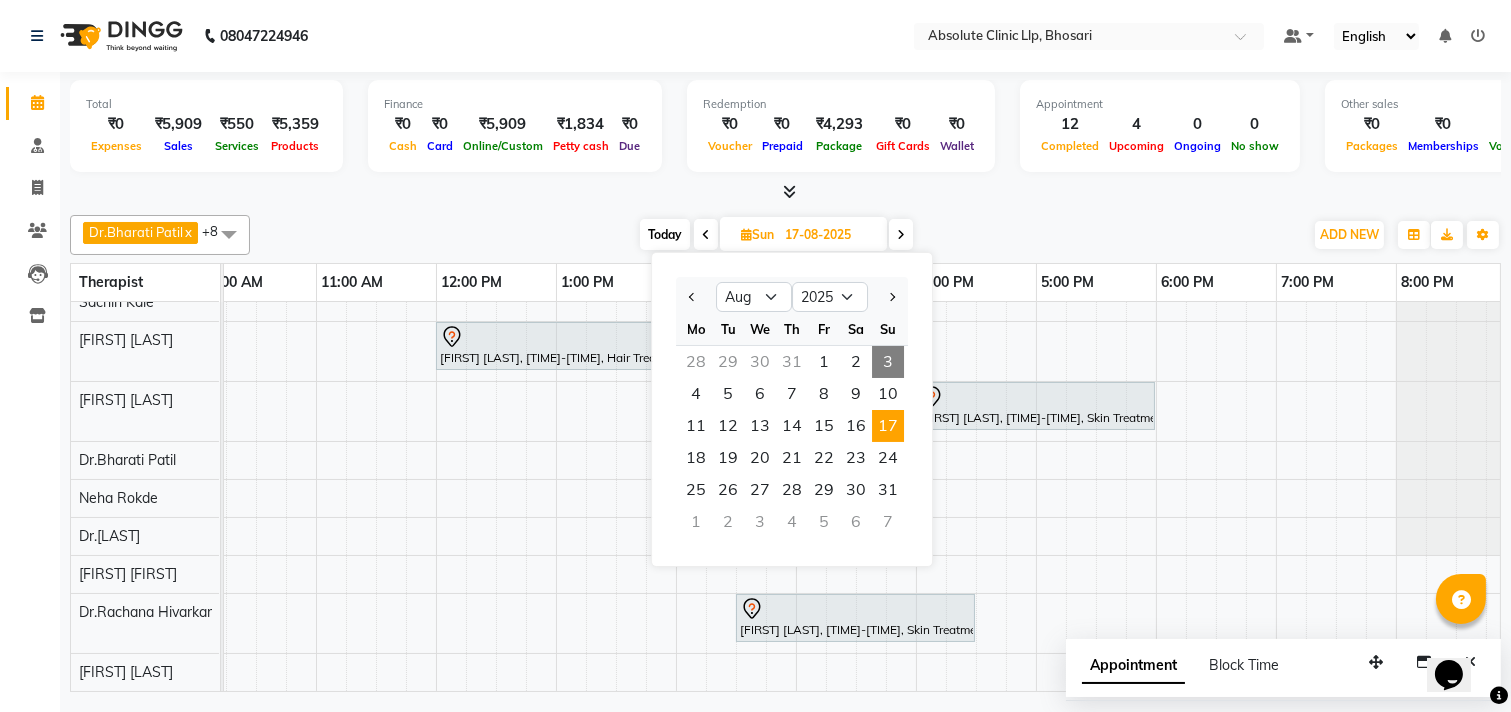 click on "3" at bounding box center (888, 362) 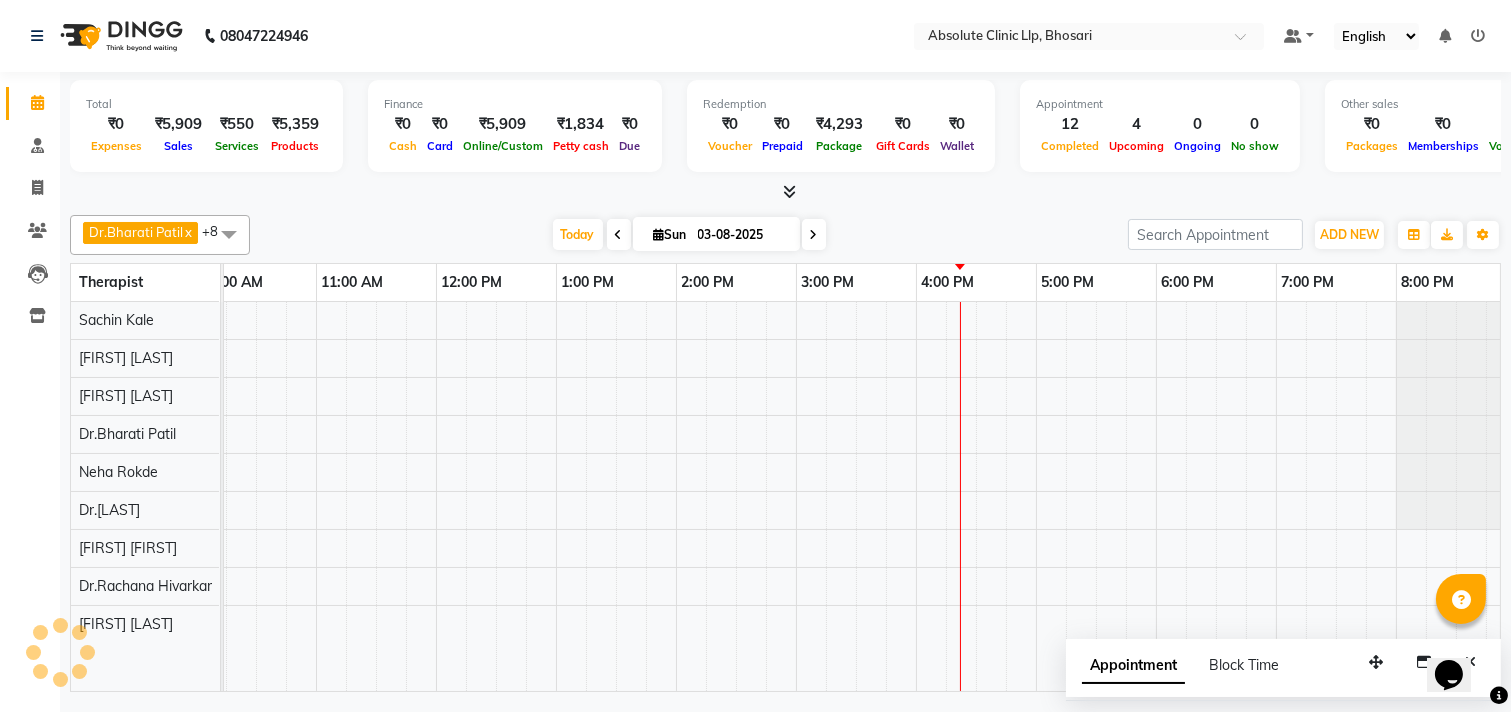 scroll, scrollTop: 0, scrollLeft: 0, axis: both 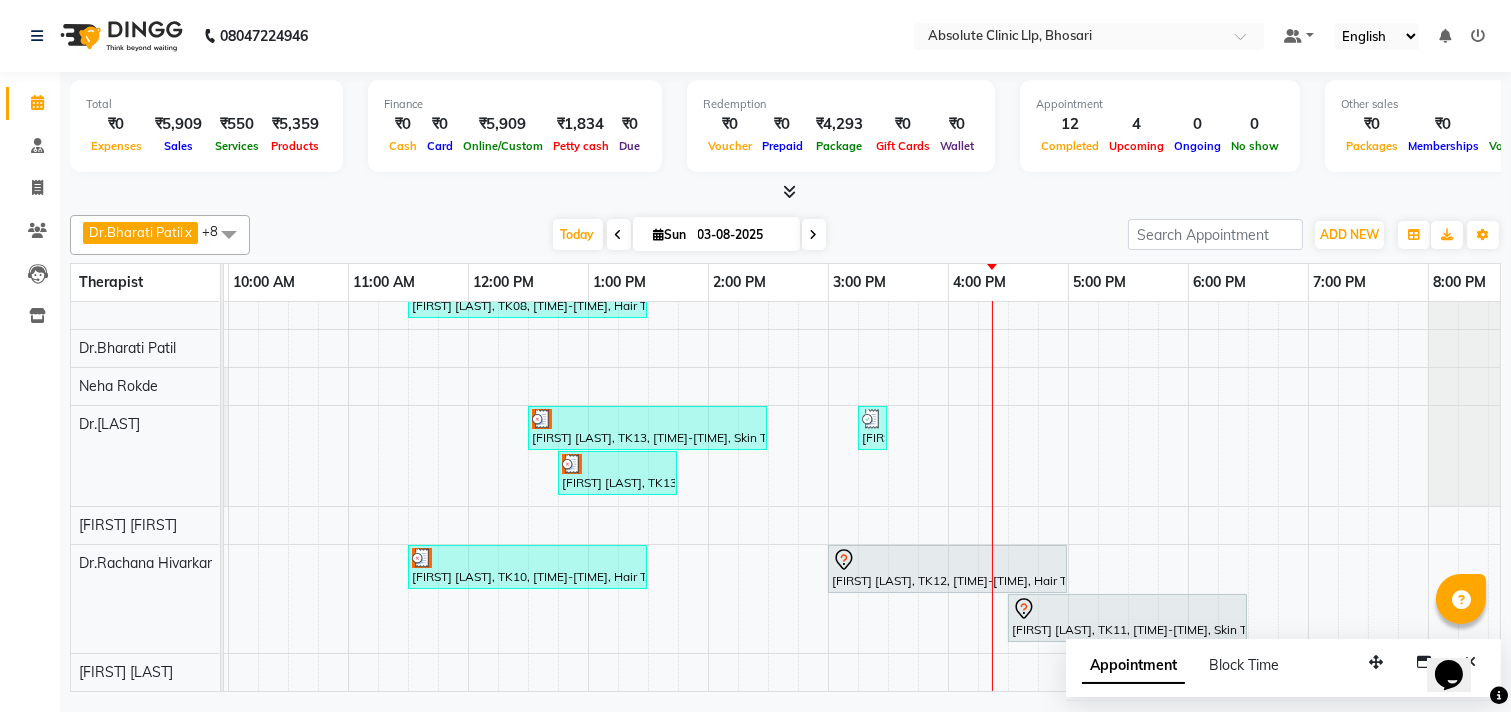 click on "[FIRST] [LAST], TK01, [TIME]-[TIME], Hair Treatment - Hair Regroeth Serum     [FIRST] [LAST], TK02, [TIME]-[TIME], Skin Treatment - Peel(Face)     [FIRST] [LAST], TK01, [TIME]-[TIME], Hair Treatment - Hair Regroeth Serum     [FIRST] [LAST], TK03, [TIME]-[TIME], Skin Treatment - Medicine Insertion     [FIRST] [LAST], TK05, [TIME]-[TIME], Skin Treatment - Medicine Insertion     [FIRST] [LAST], TK09, [TIME]-[TIME], Skin Treatment - Peel(Face)     [FIRST] [LAST], TK14, [TIME]-[TIME], Hair Treatment - Hair Meso             [FIRST] [LAST], TK07, [TIME]-[TIME], Skin Treatment - Peel(Face)     [FIRST] [LAST], TK08, [TIME]-[TIME], Hair Treatment - Hair Matrix     [FIRST] [LAST], TK13, [TIME]-[TIME], Skin Treatment - Face Prp     [FIRST] [LAST], TK15, [TIME]-[TIME], SKIN  Injection (₹500)     [FIRST] [LAST], TK13, [TIME]-[TIME], Scar-Subsession" at bounding box center (768, 323) 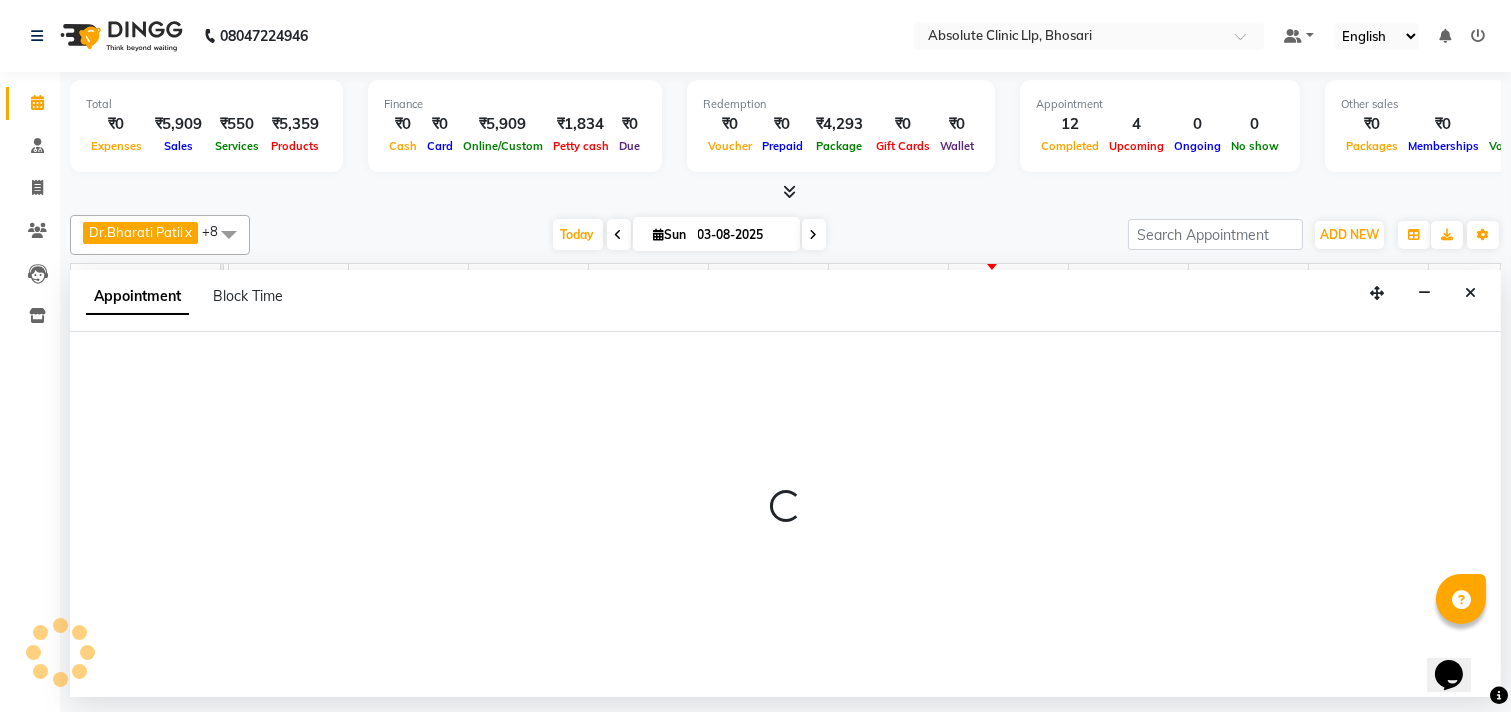 select on "70435" 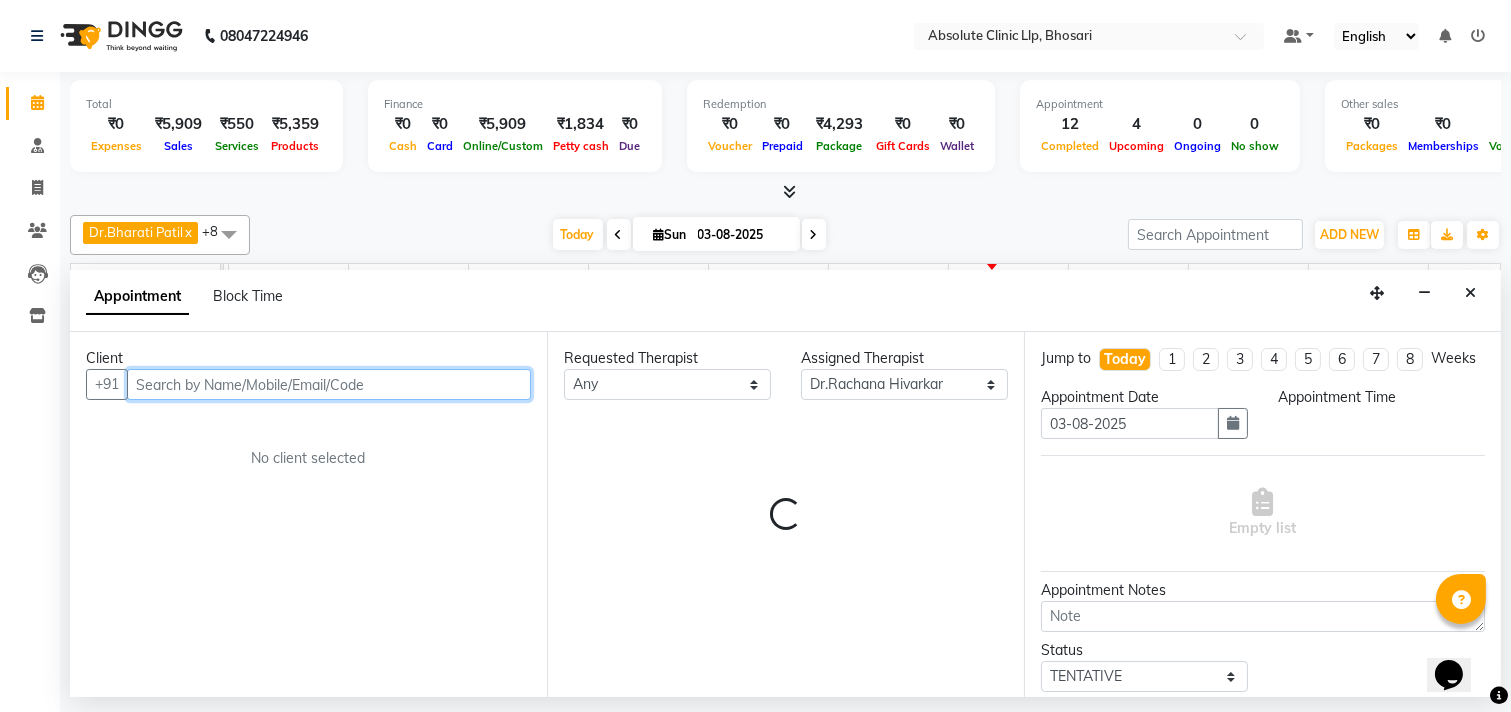 select on "930" 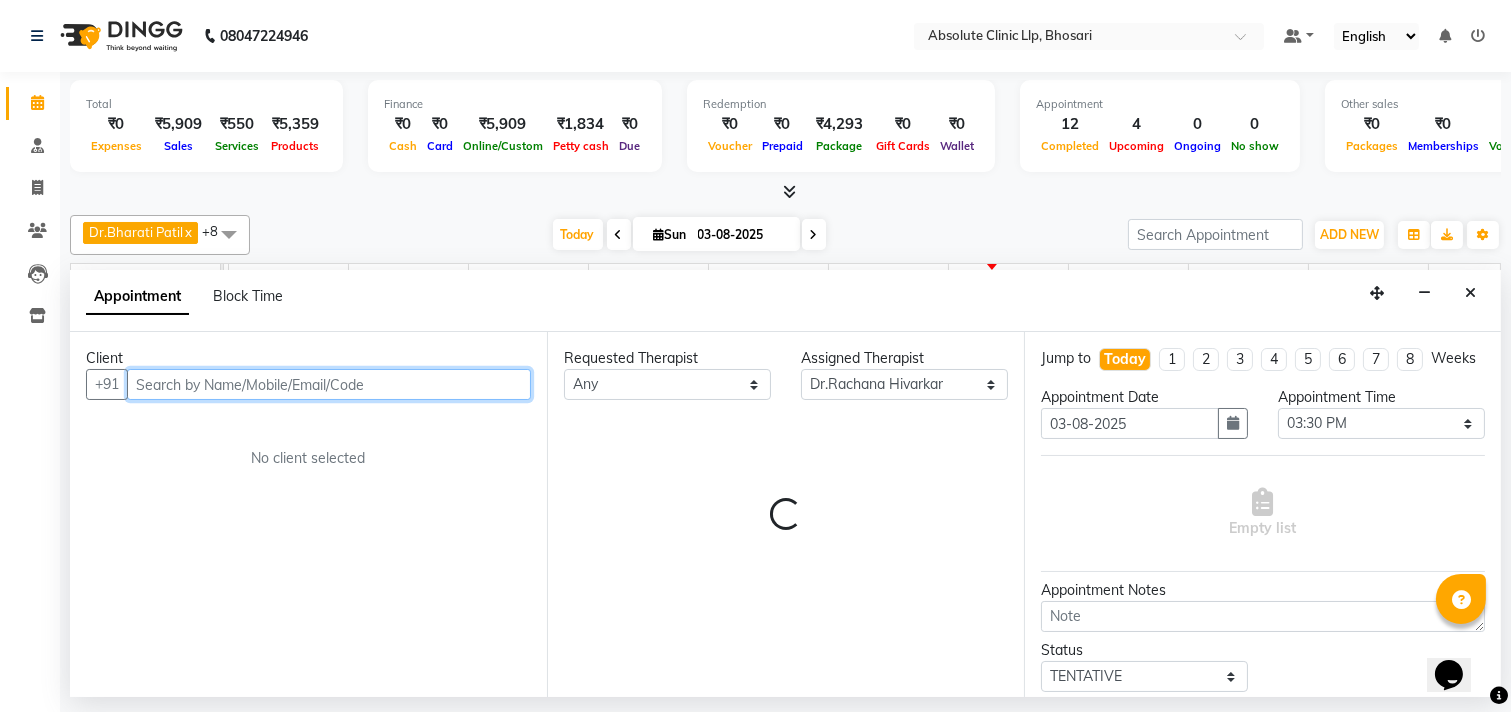 click at bounding box center (329, 384) 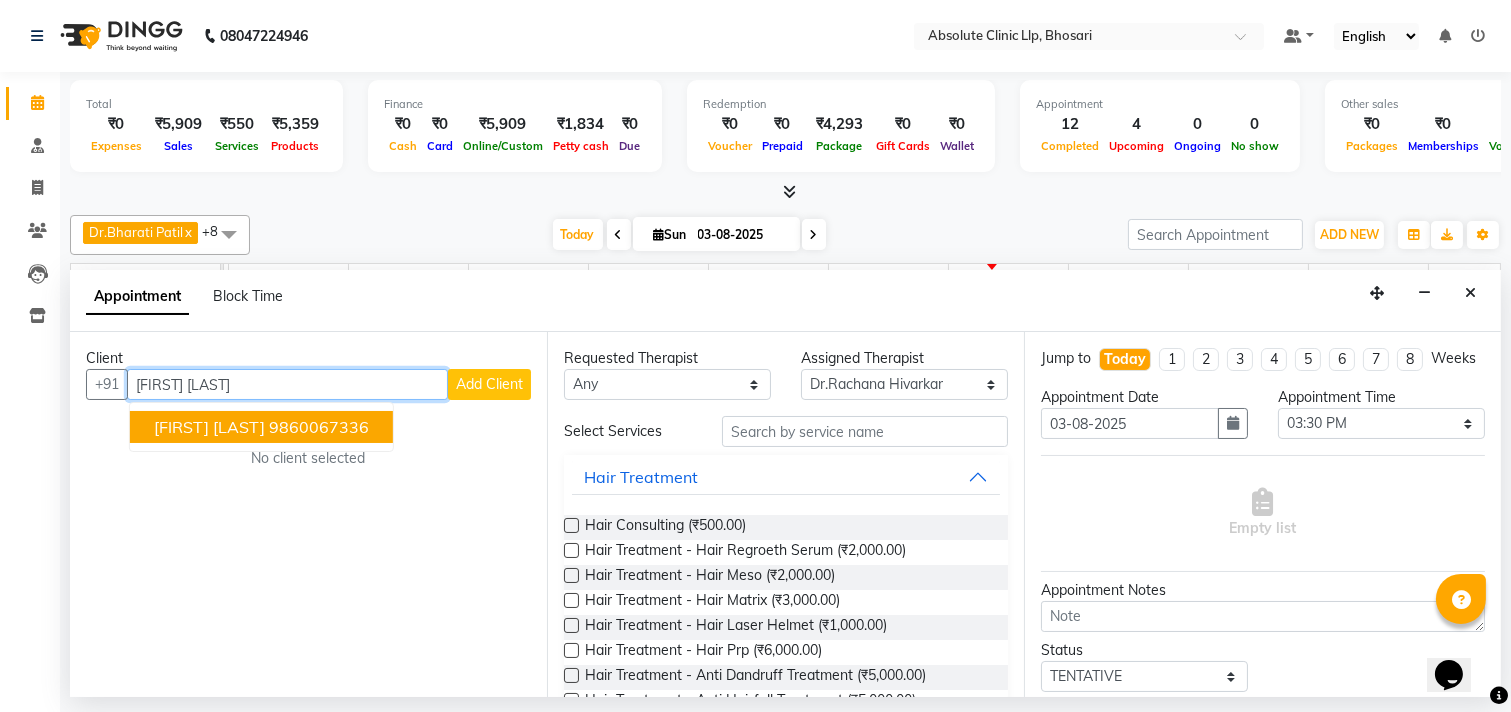 click on "[FIRST] [LAST]" at bounding box center (209, 427) 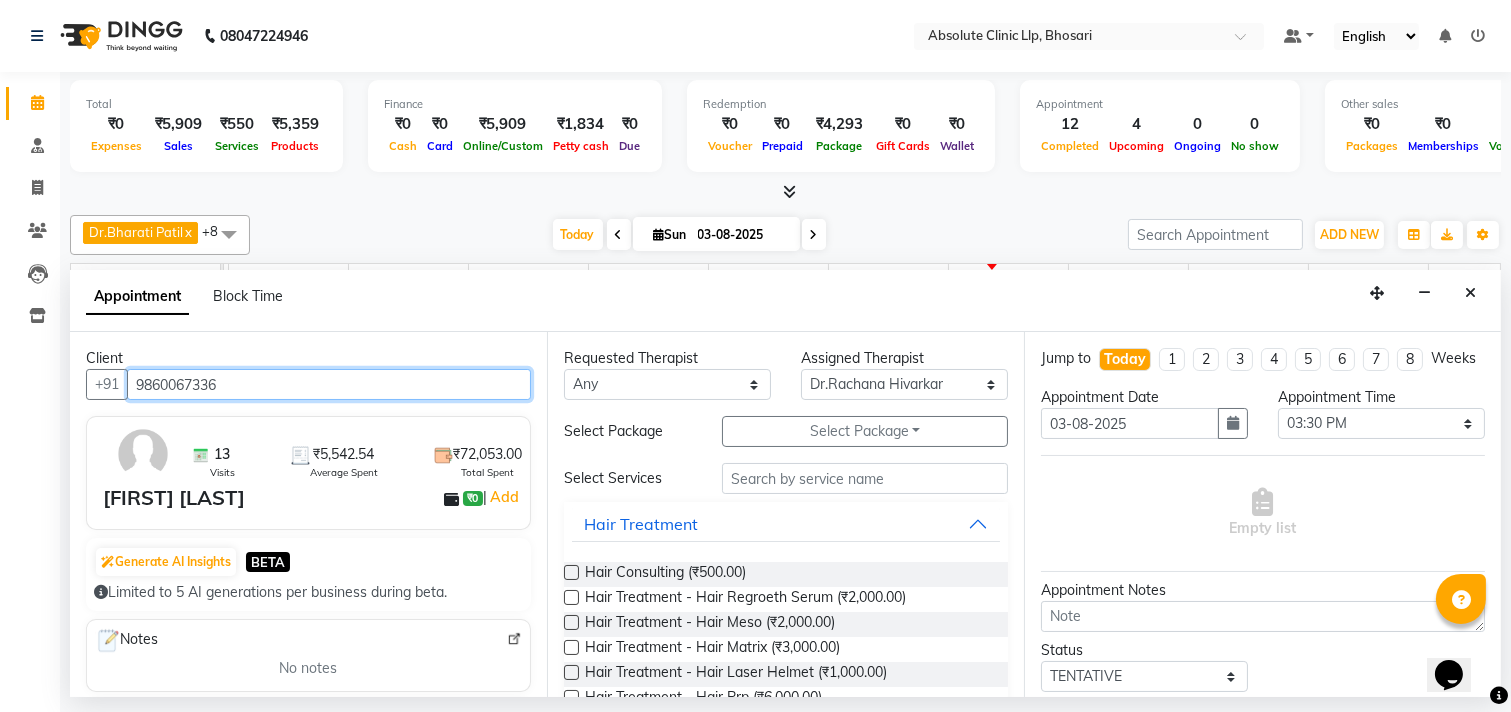 type on "9860067336" 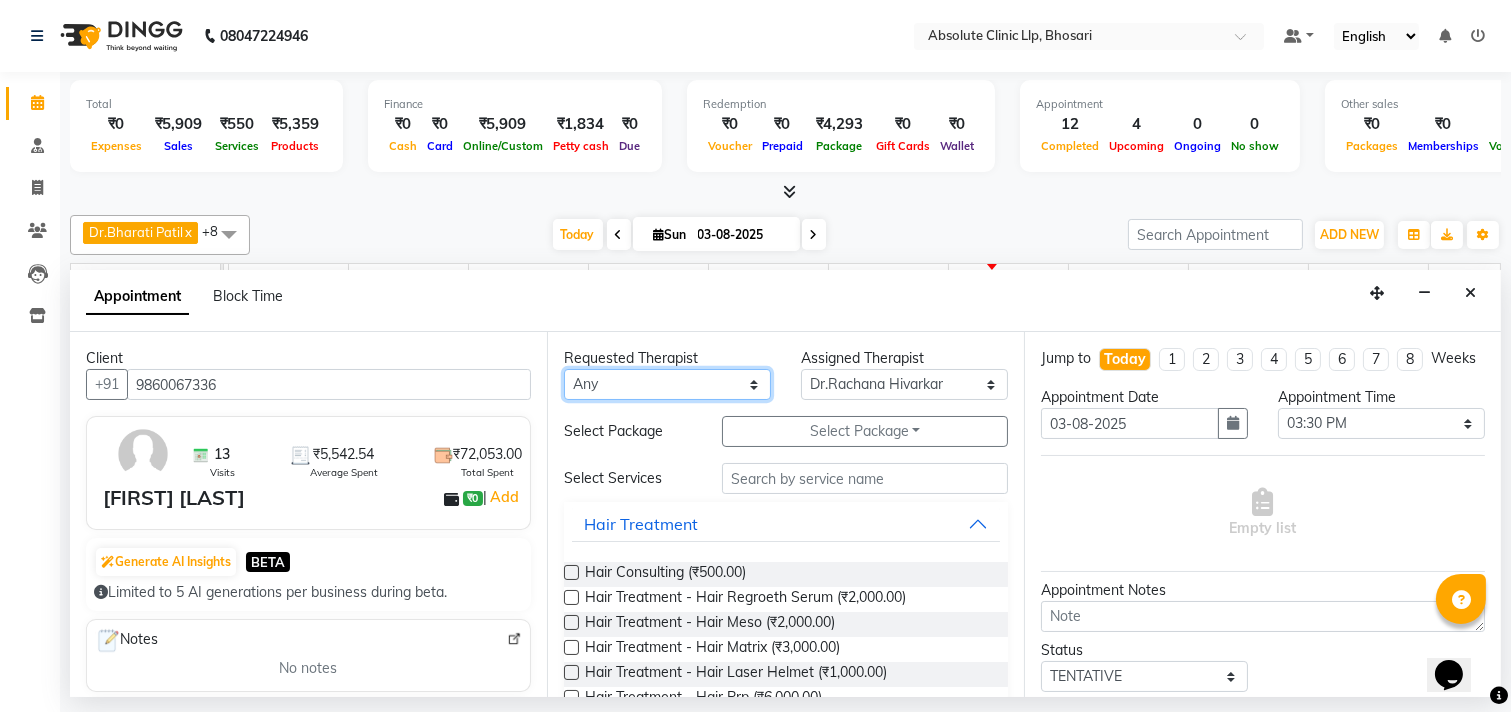 click on "Any [FIRST] [LAST]	 Dr.[LAST] Dr.[LAST] Dr.[LAST] [FIRST] [LAST] [FIRST]  [FIRST] [LAST]	 [FIRST] [LAST]	 [FIRST] [LAST]	 [FIRST] [LAST]" at bounding box center [667, 384] 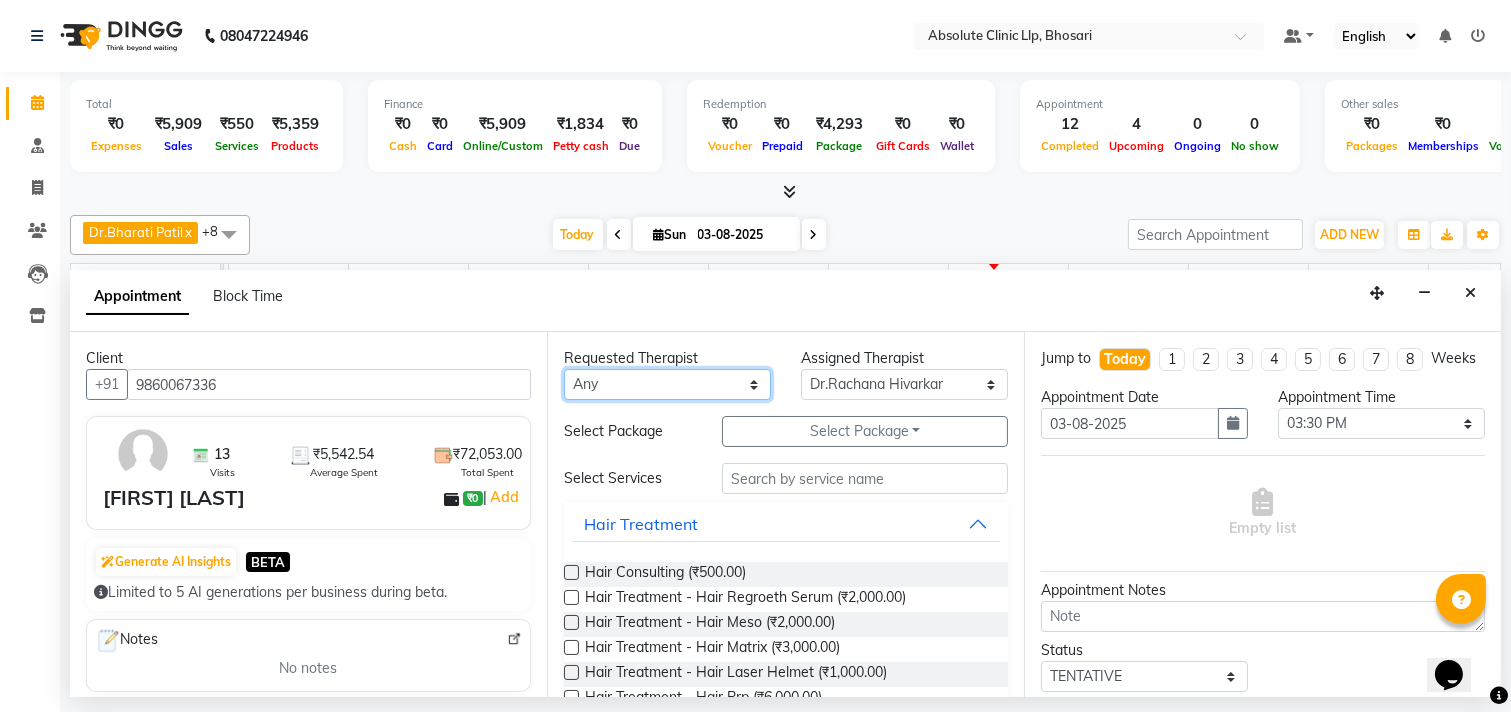 select on "70435" 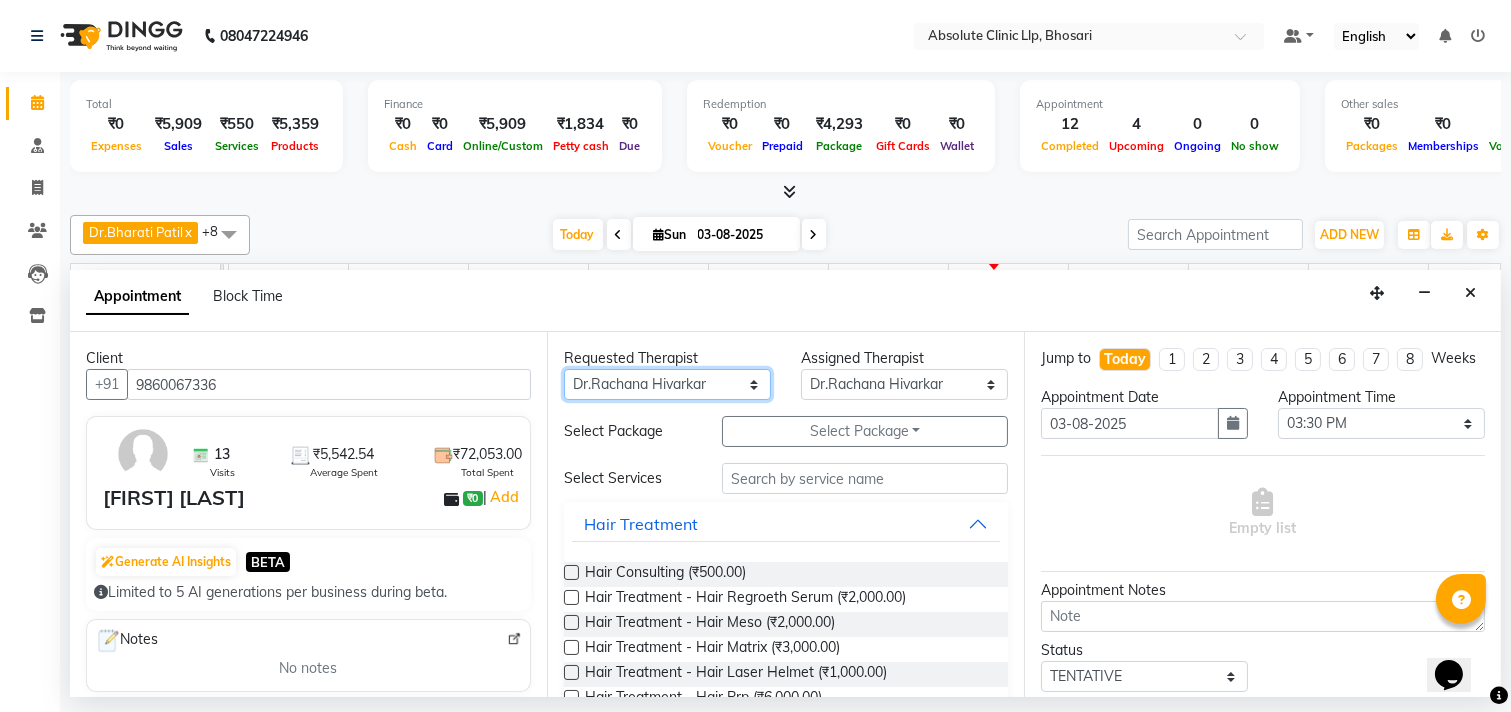 click on "Any [FIRST] [LAST]	 Dr.[LAST] Dr.[LAST] Dr.[LAST] [FIRST] [LAST] [FIRST]  [FIRST] [LAST]	 [FIRST] [LAST]	 [FIRST] [LAST]	 [FIRST] [LAST]" at bounding box center (667, 384) 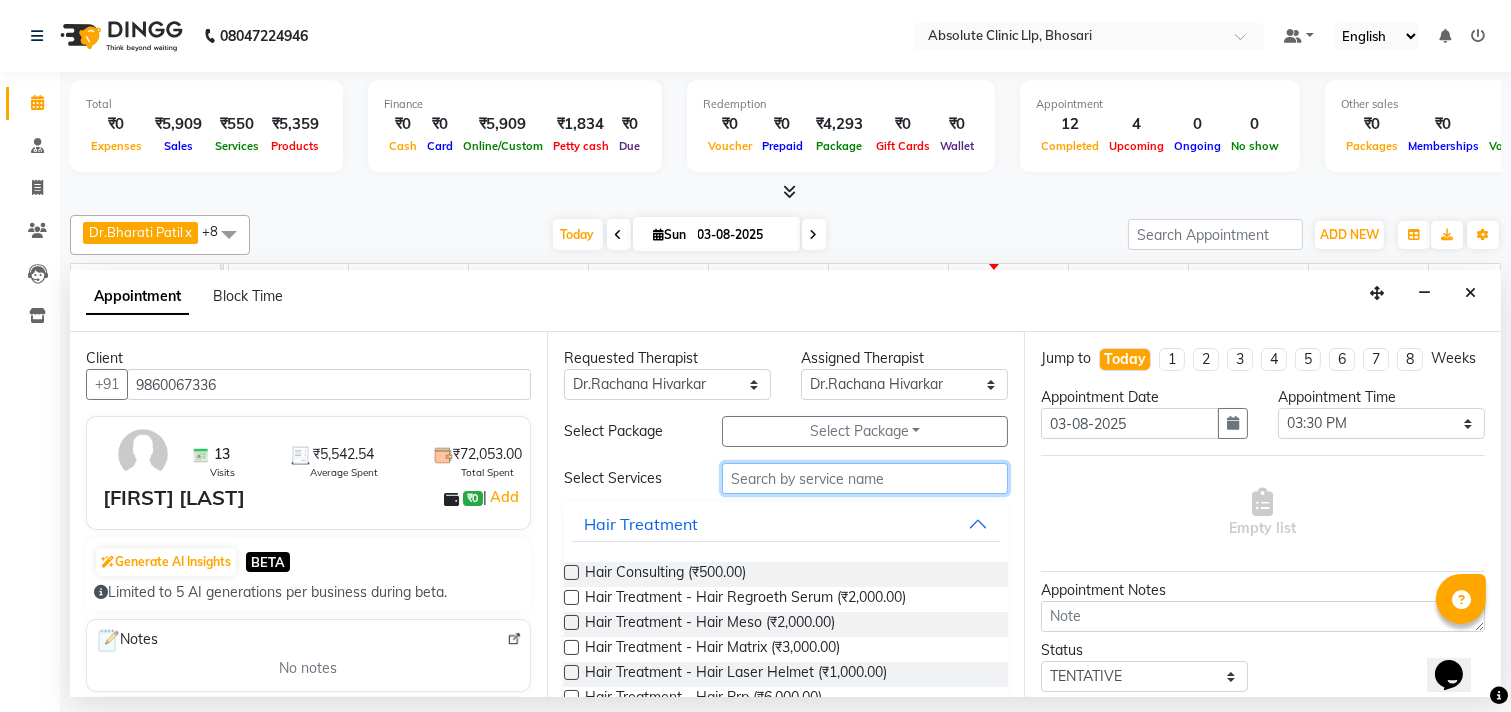 click at bounding box center (865, 478) 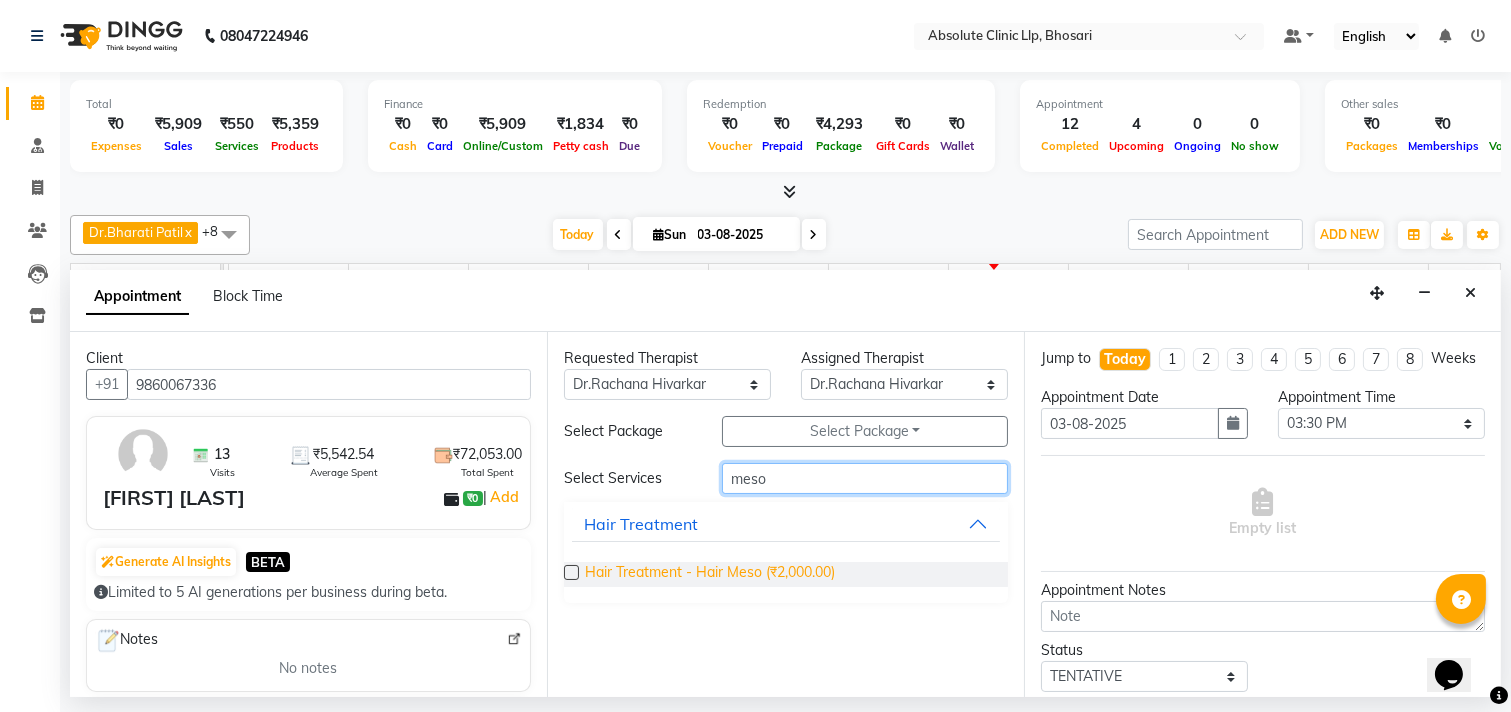 type on "meso" 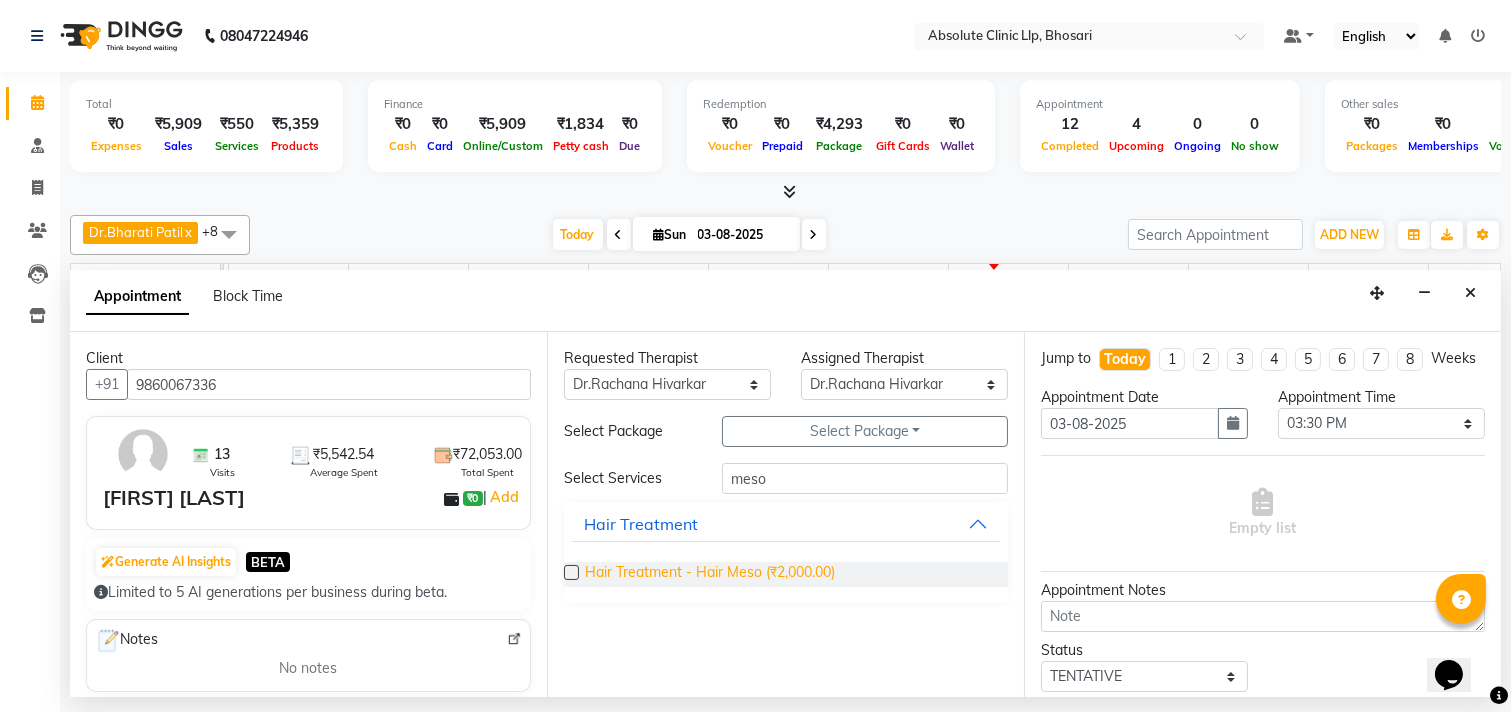 click on "Hair Treatment - Hair Meso (₹2,000.00)" at bounding box center [710, 574] 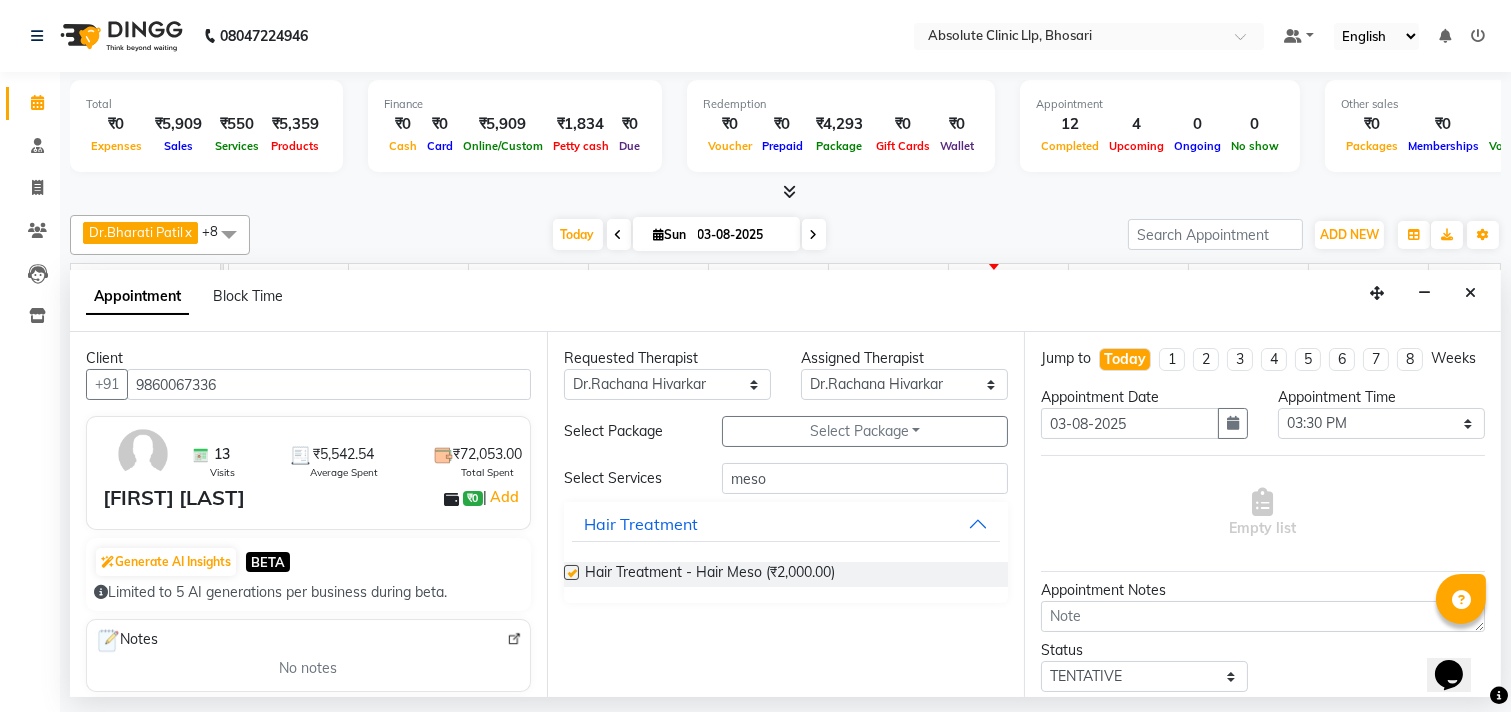 checkbox on "false" 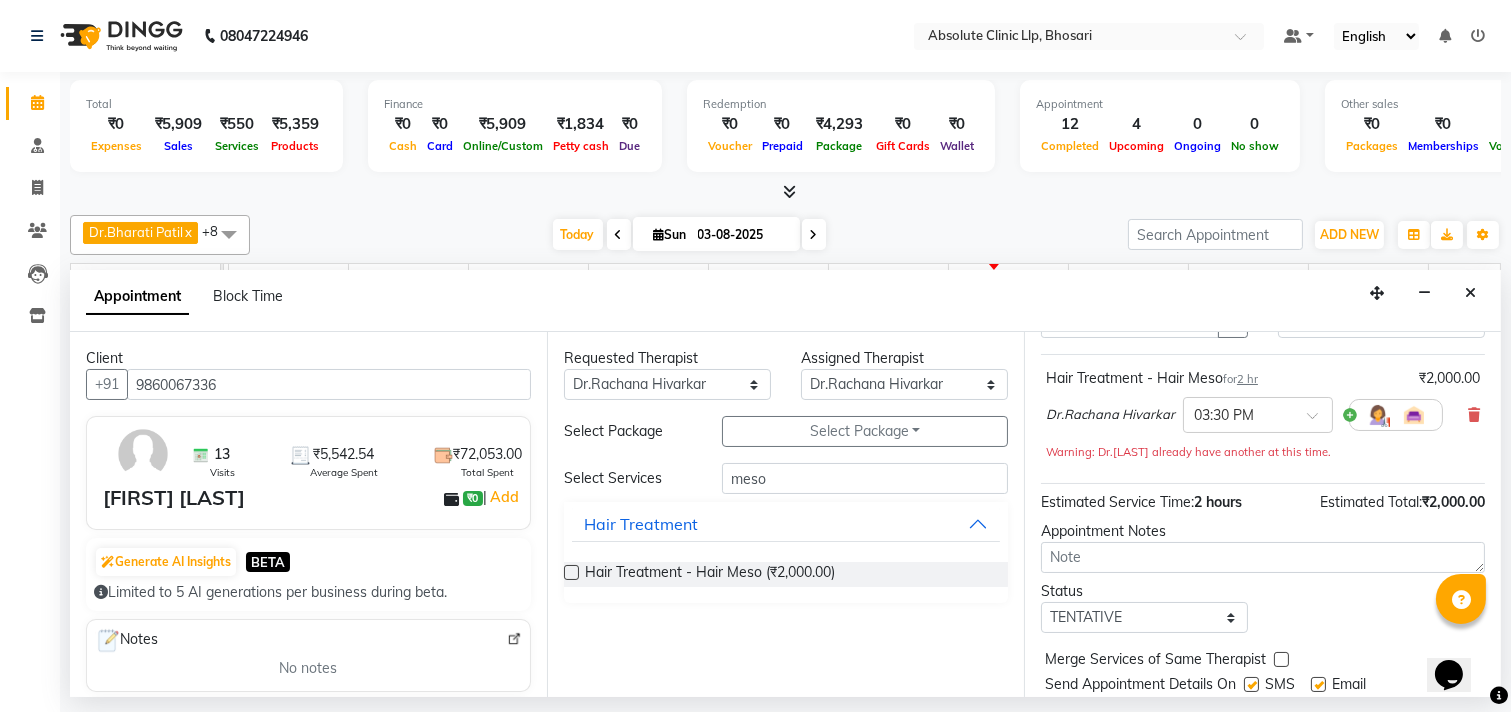 scroll, scrollTop: 182, scrollLeft: 0, axis: vertical 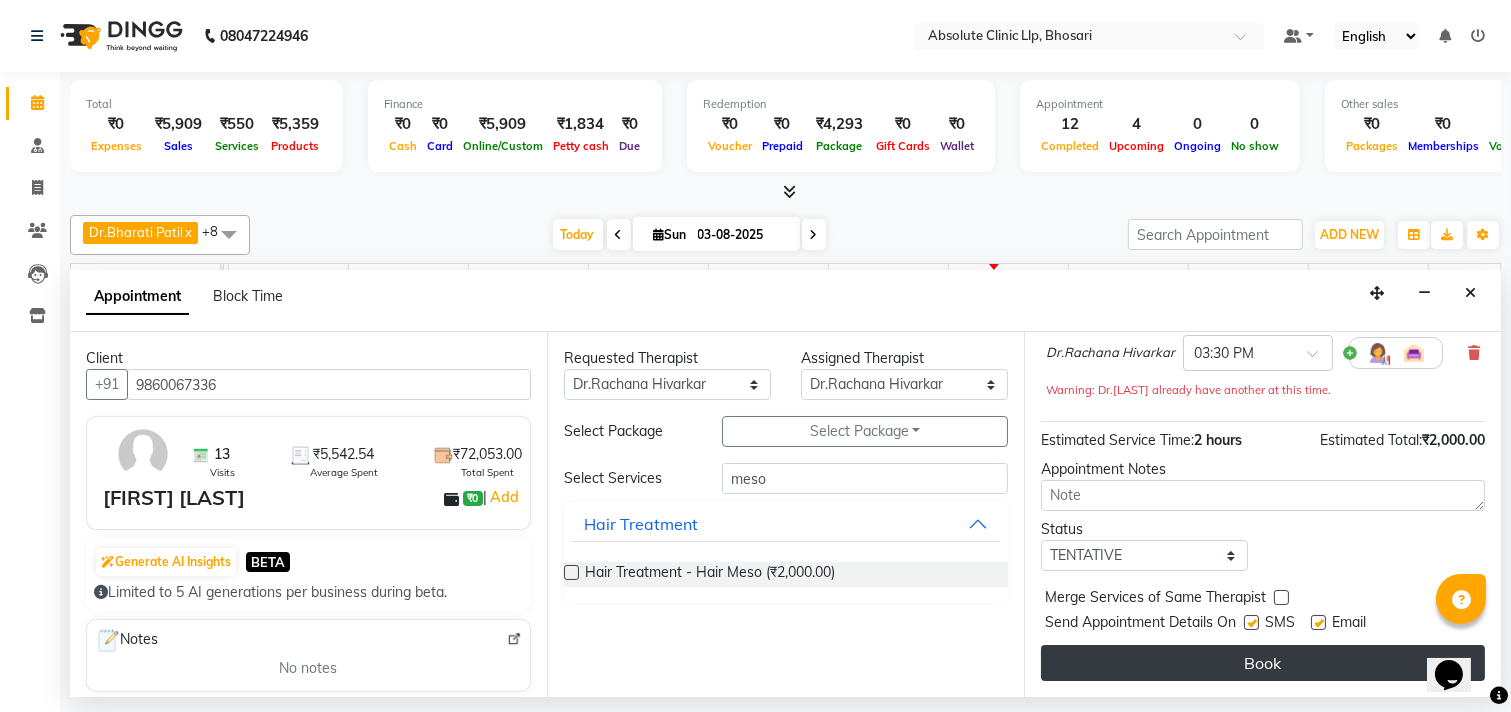 click on "Book" at bounding box center (1263, 663) 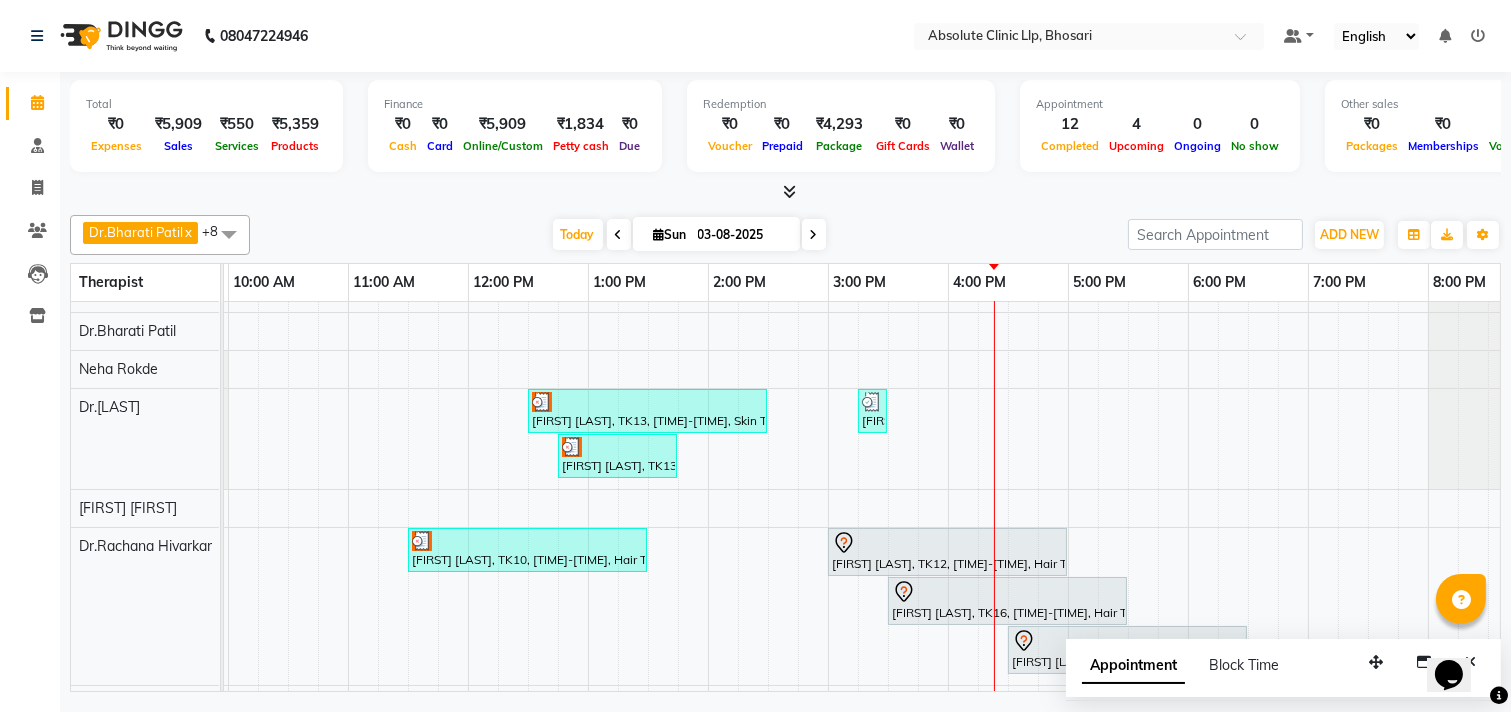 scroll, scrollTop: 413, scrollLeft: 356, axis: both 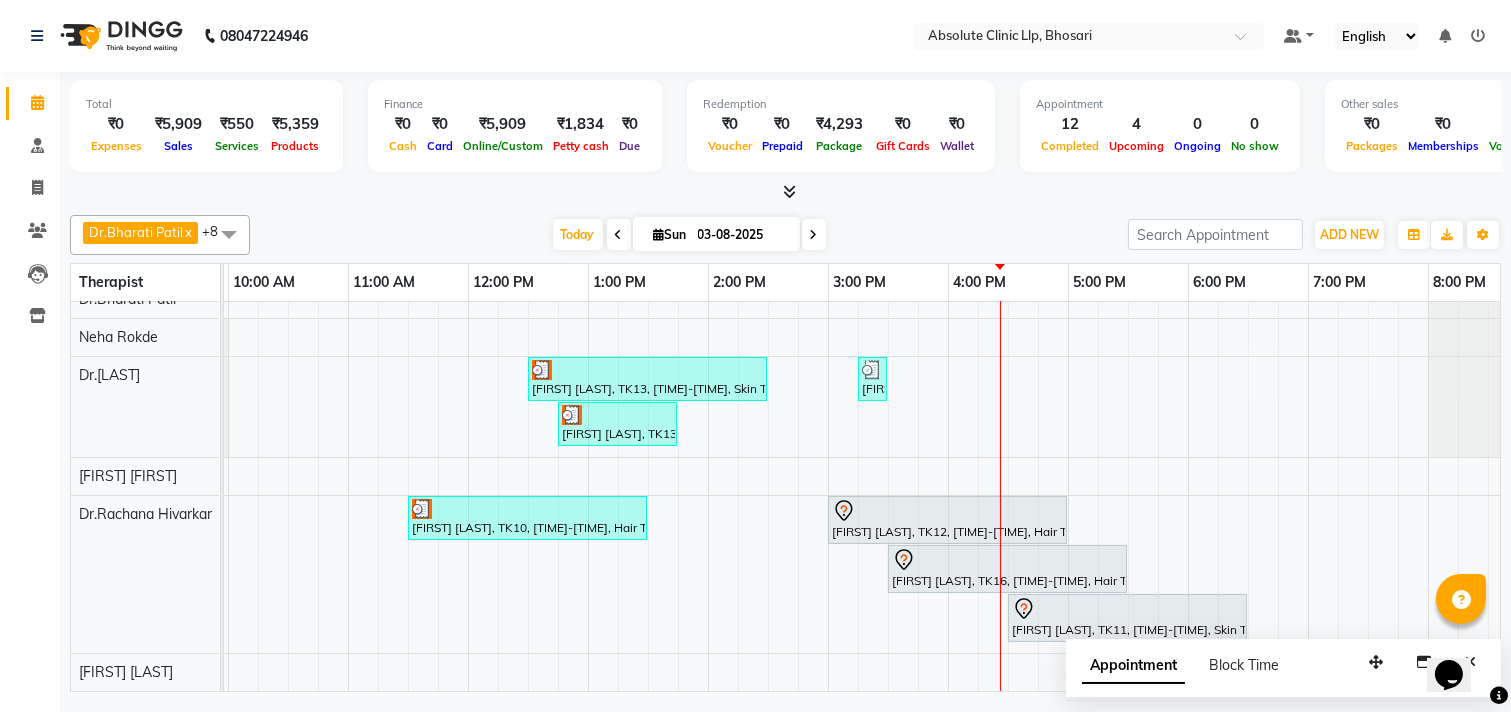 click at bounding box center (659, 234) 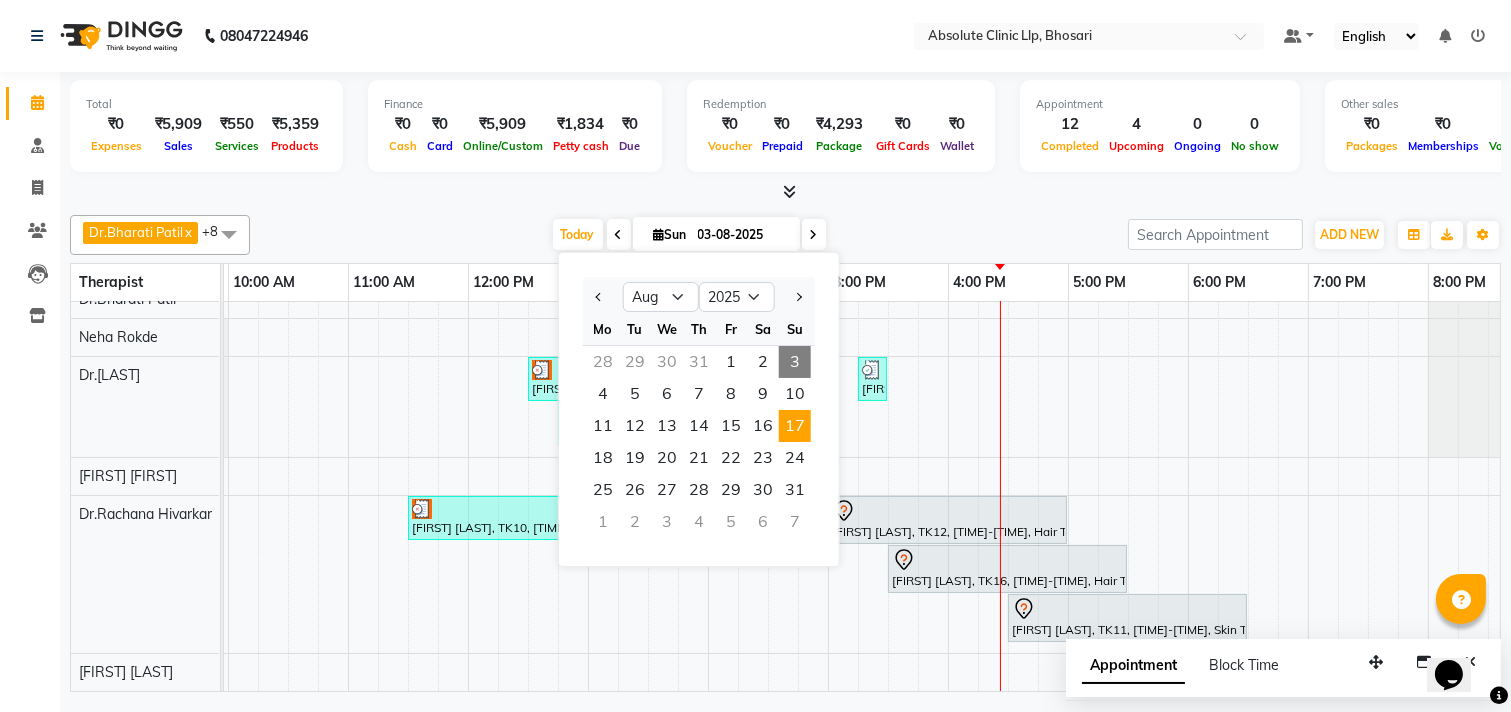 click on "17" at bounding box center (795, 426) 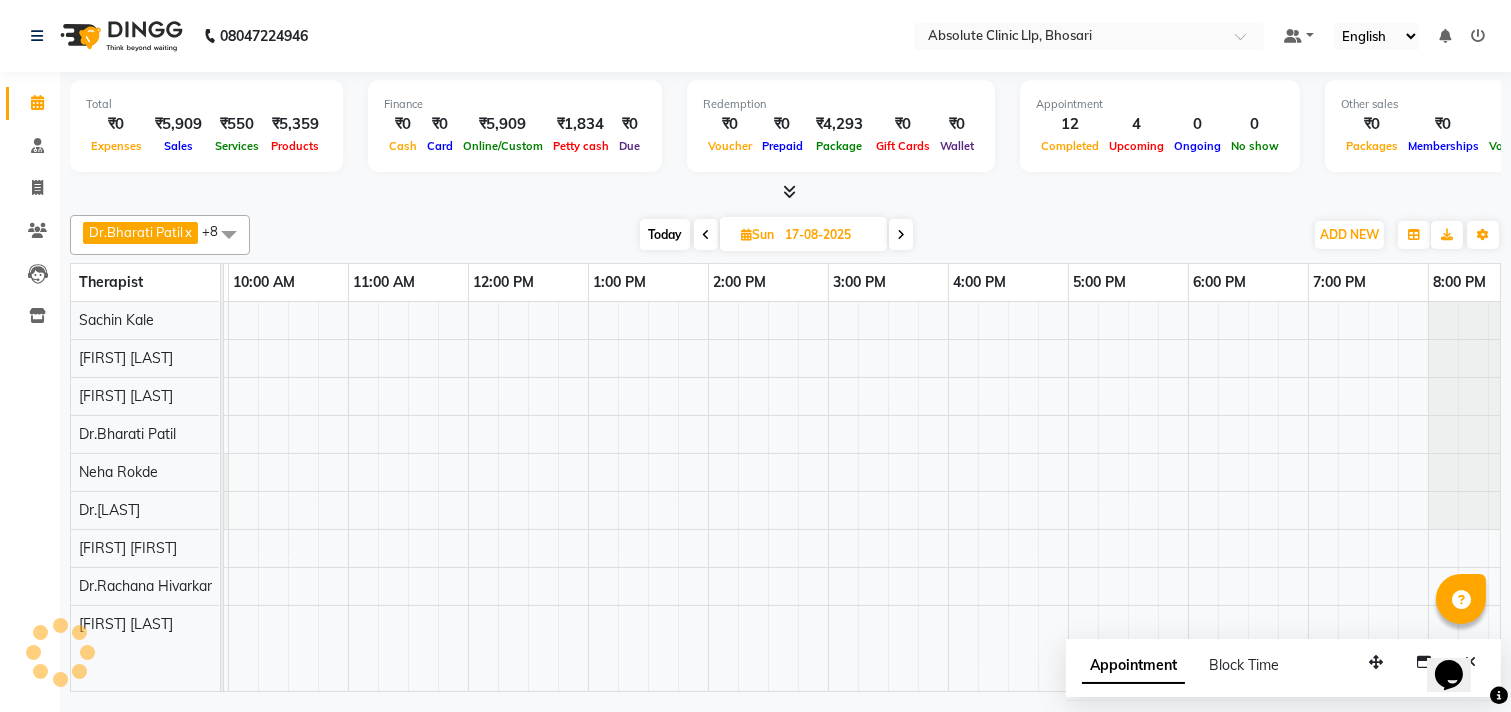 scroll, scrollTop: 0, scrollLeft: 0, axis: both 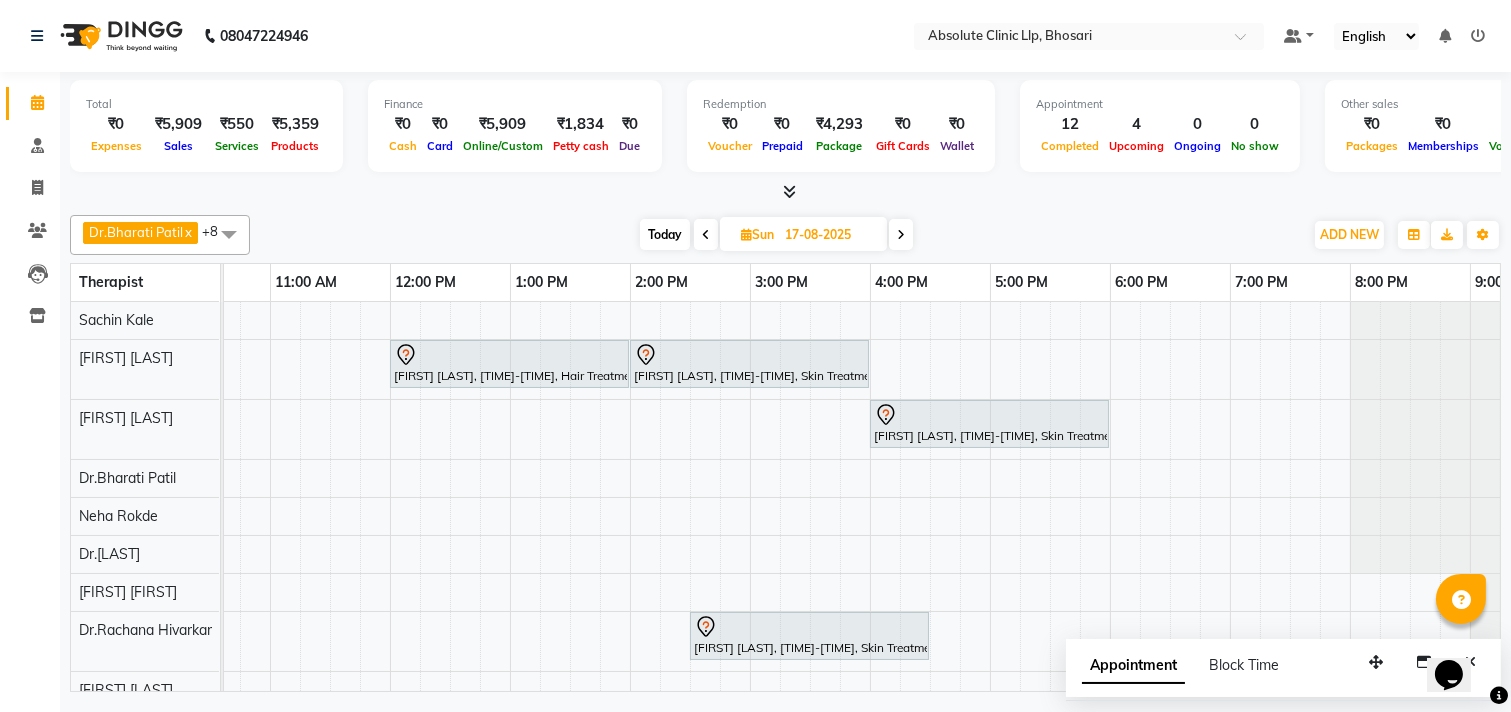 click on "[FIRST] [LAST], [TIME]-[TIME], Hair Treatment - Hair Meso             [FIRST] [LAST], [TIME]-[TIME], Skin Treatment - Peel(Face)             [FIRST] [LAST], [TIME]-[TIME], Skin Treatment - Peel(Face)             [FIRST] [LAST], [TIME]-[TIME], Skin Treatment - Medicine Insertion" at bounding box center [690, 505] 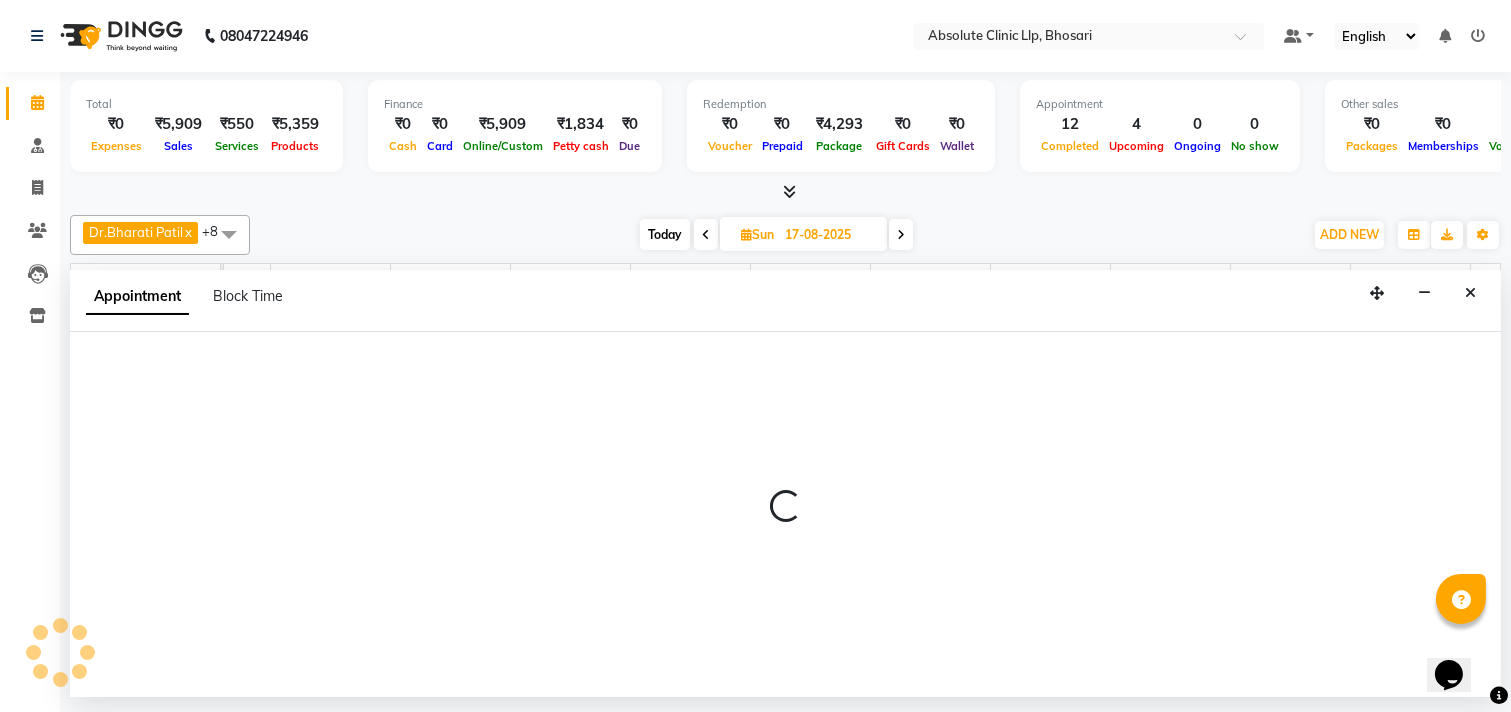 select on "27986" 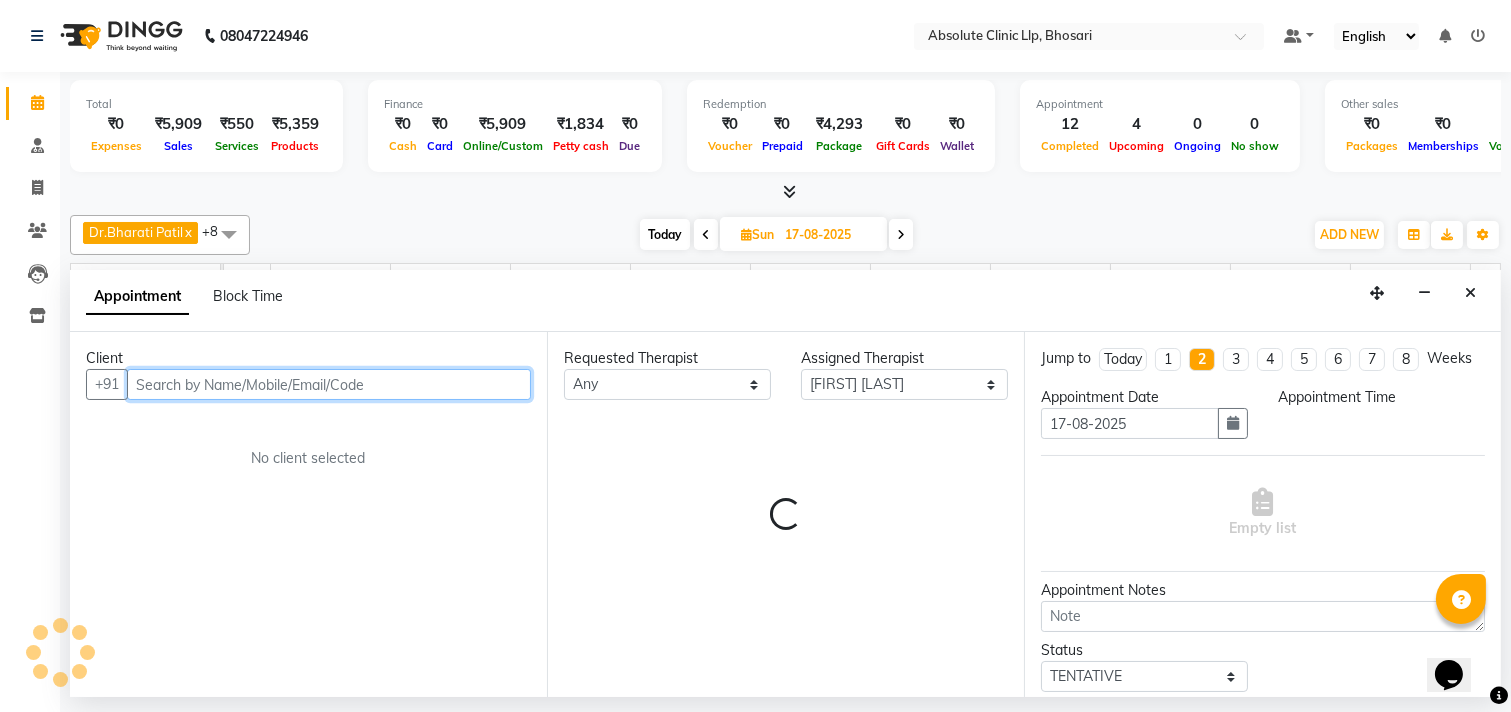 select on "690" 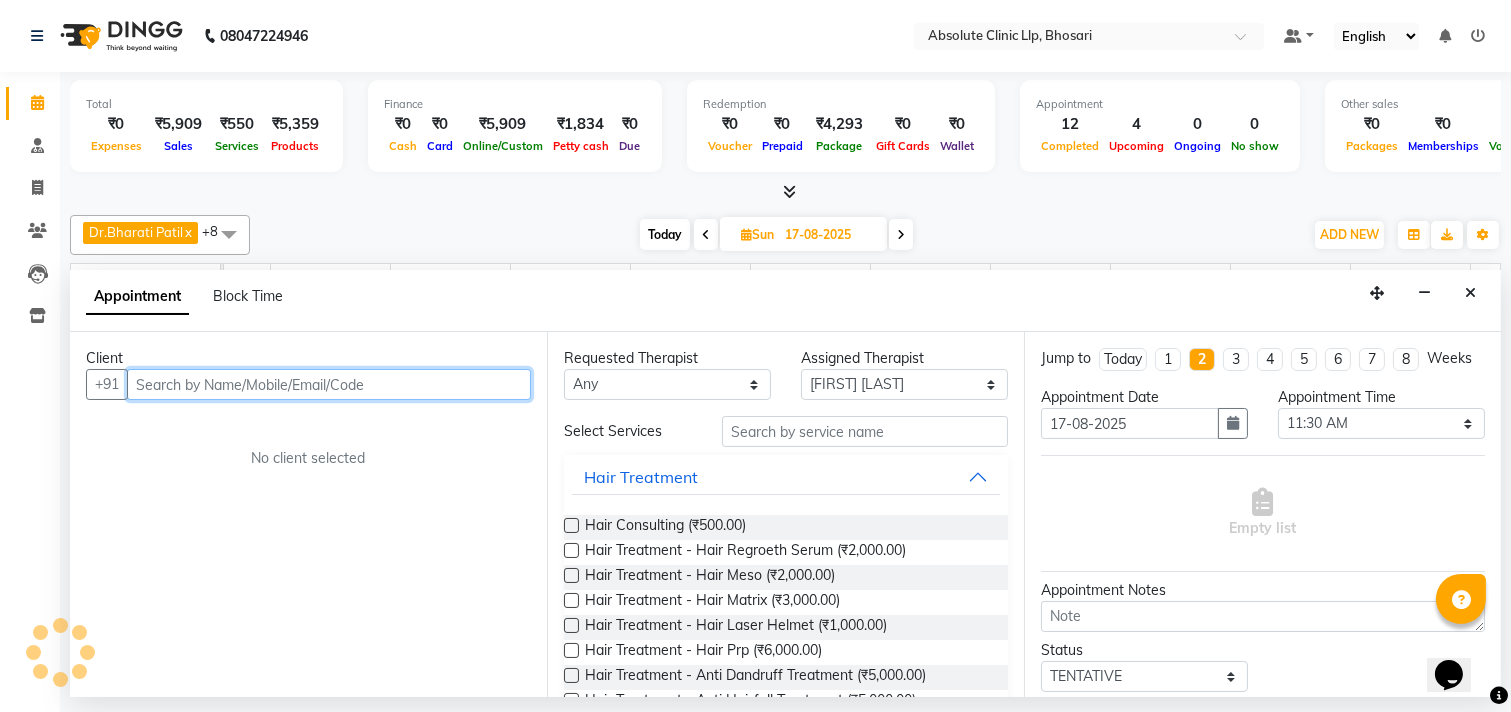 click at bounding box center (329, 384) 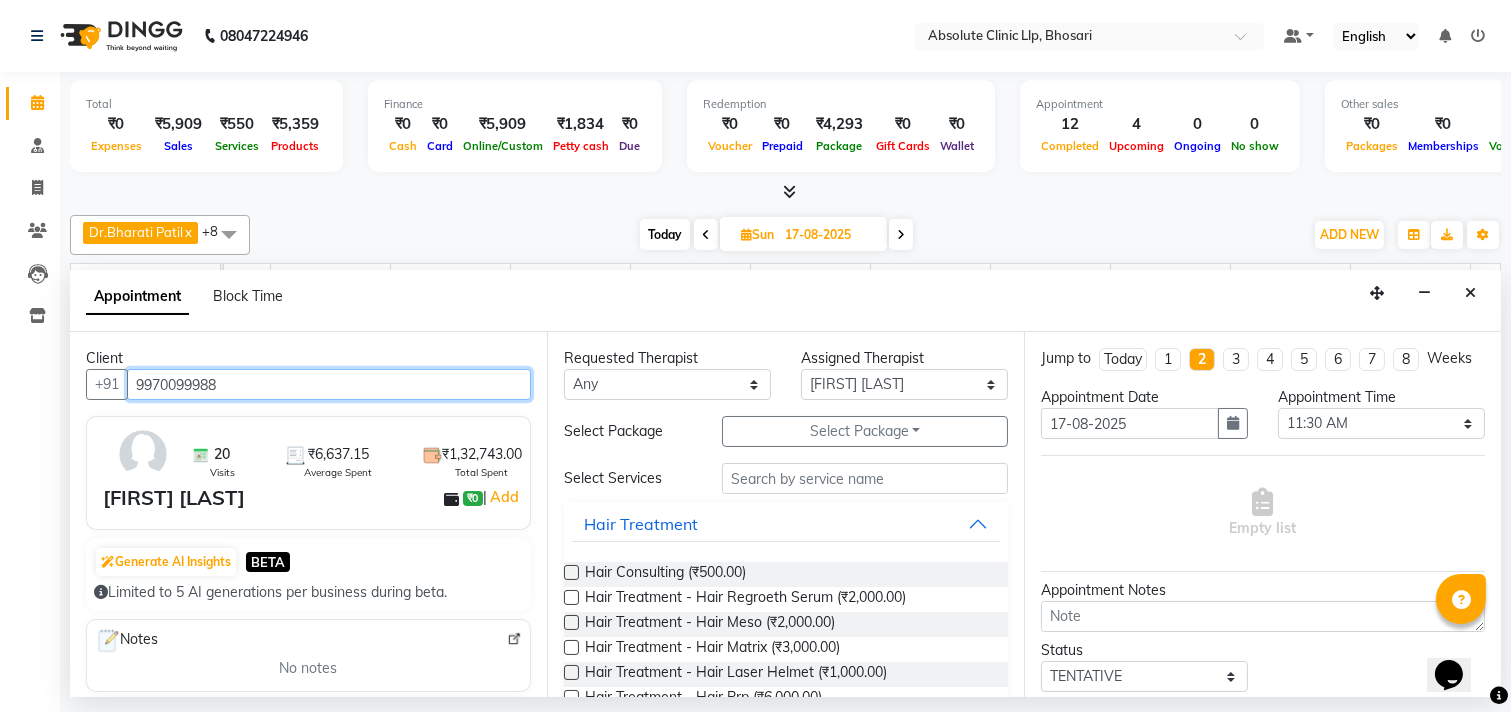 type on "9970099988" 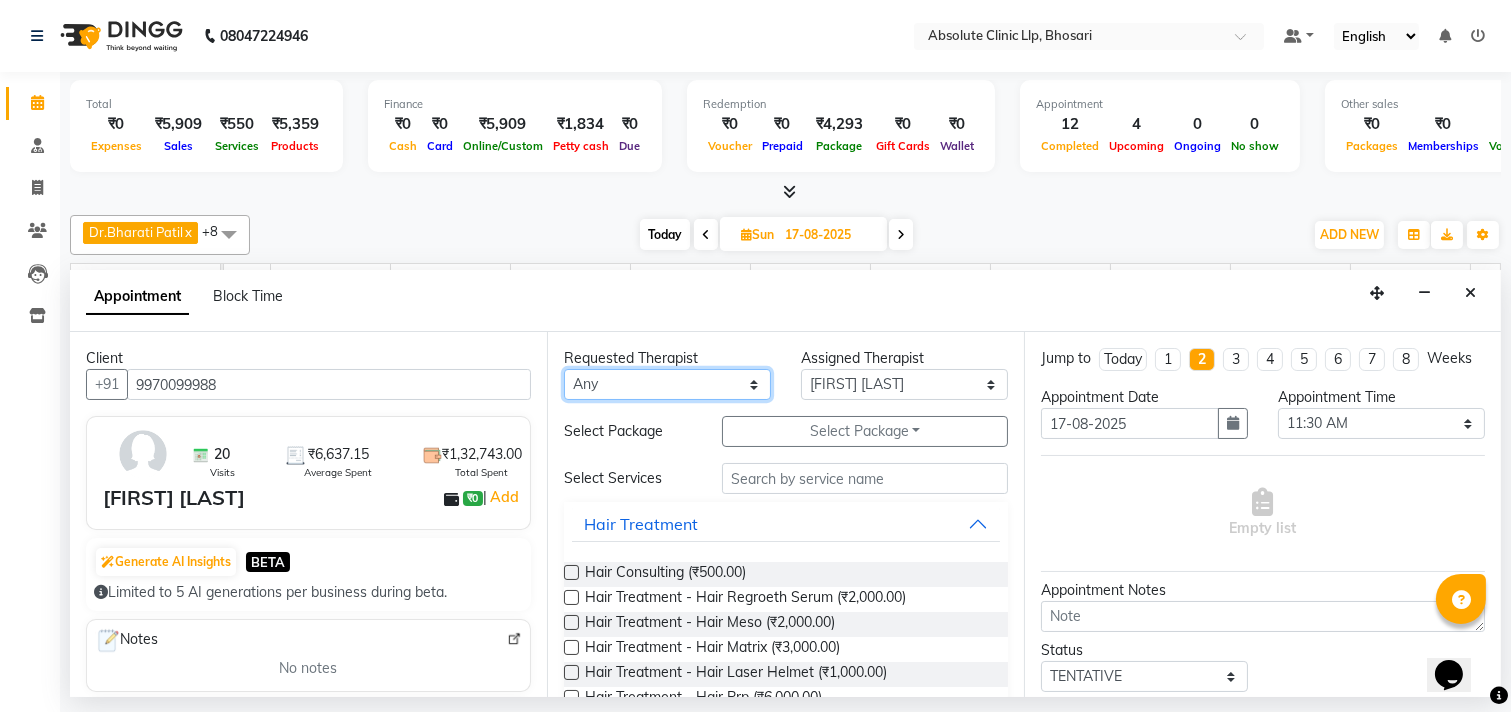 click on "Any [FIRST] [LAST]	 Dr.[LAST] Dr.[LAST] Dr.[LAST] [FIRST] [LAST] [FIRST]  [FIRST] [LAST]	 [FIRST] [LAST]	 [FIRST] [LAST]	 [FIRST] [LAST]" at bounding box center (667, 384) 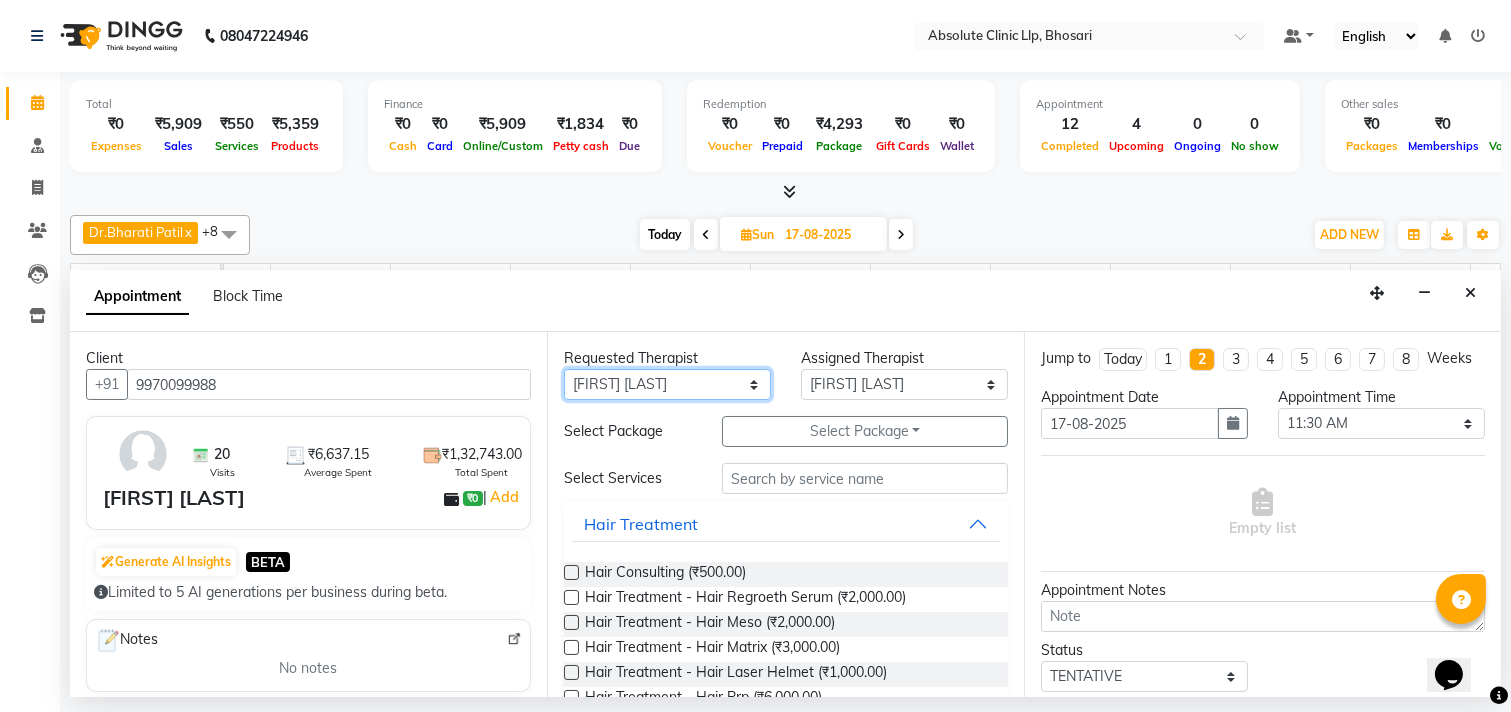 click on "Any [FIRST] [LAST]	 Dr.[LAST] Dr.[LAST] Dr.[LAST] [FIRST] [LAST] [FIRST]  [FIRST] [LAST]	 [FIRST] [LAST]	 [FIRST] [LAST]	 [FIRST] [LAST]" at bounding box center (667, 384) 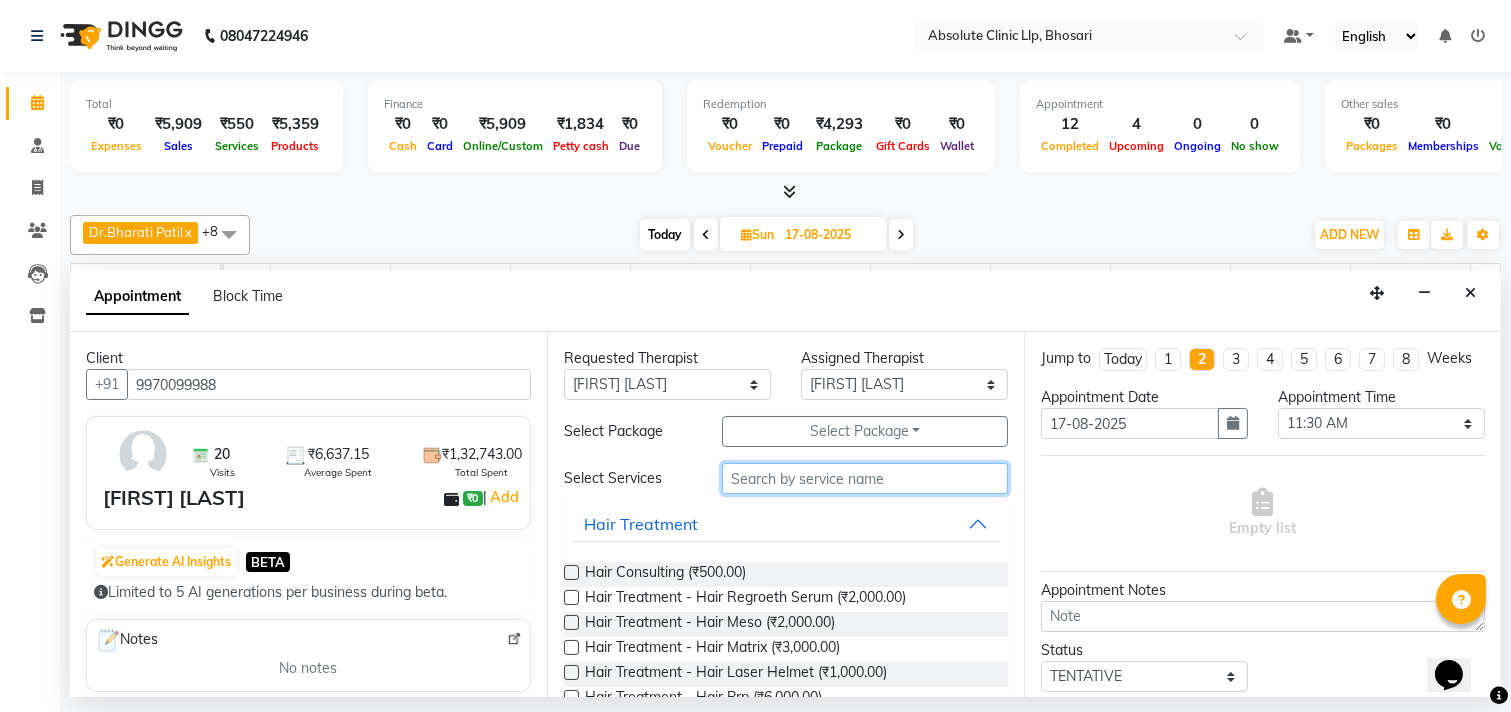 click at bounding box center [865, 478] 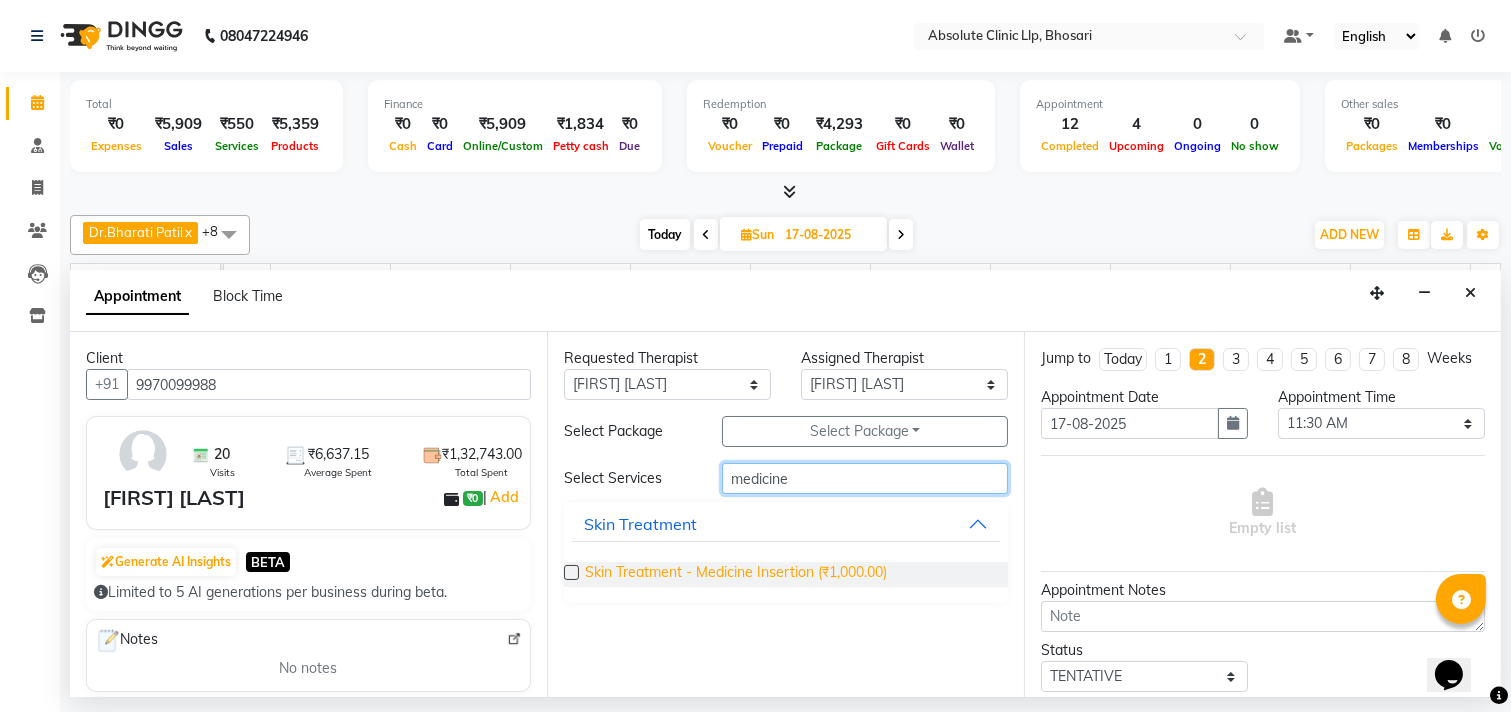 type on "medicine" 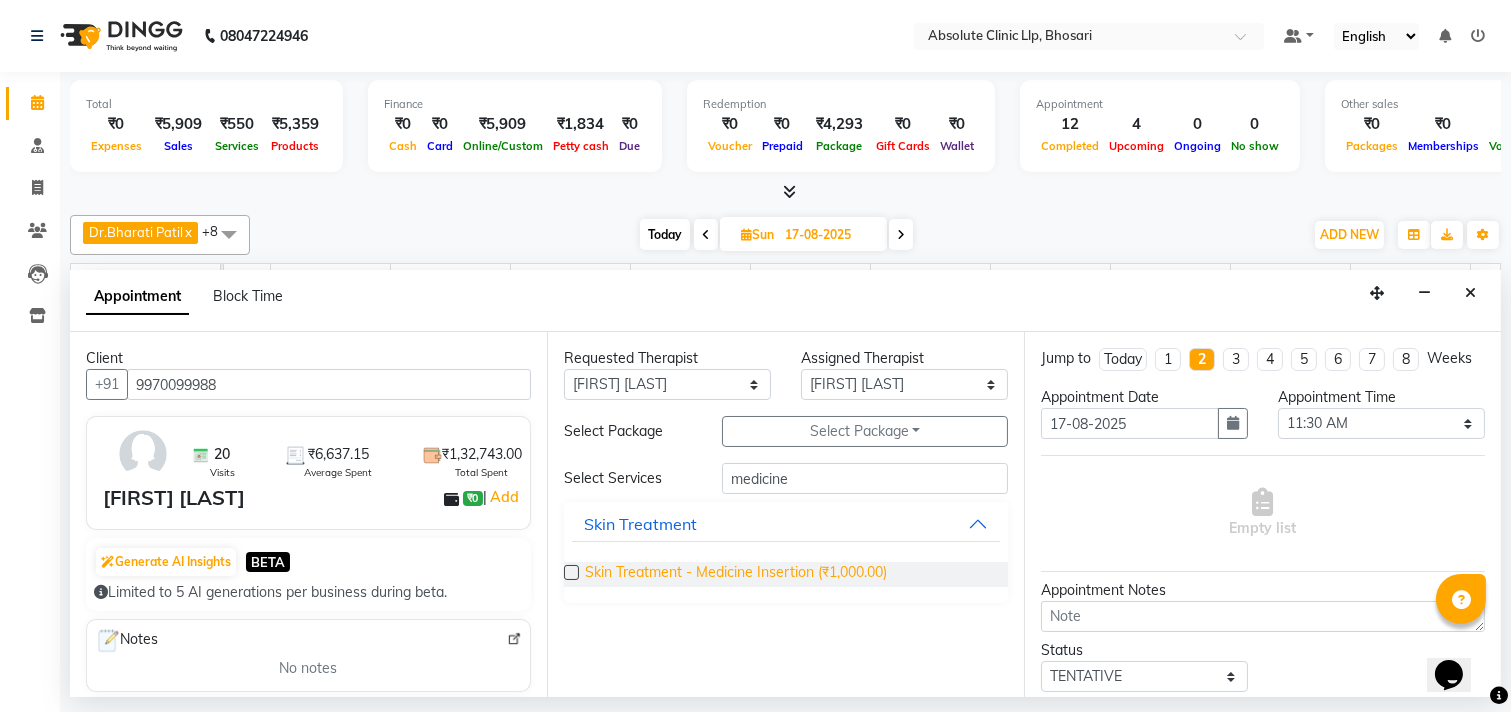 click on "Skin Treatment - Medicine Insertion (₹1,000.00)" at bounding box center [736, 574] 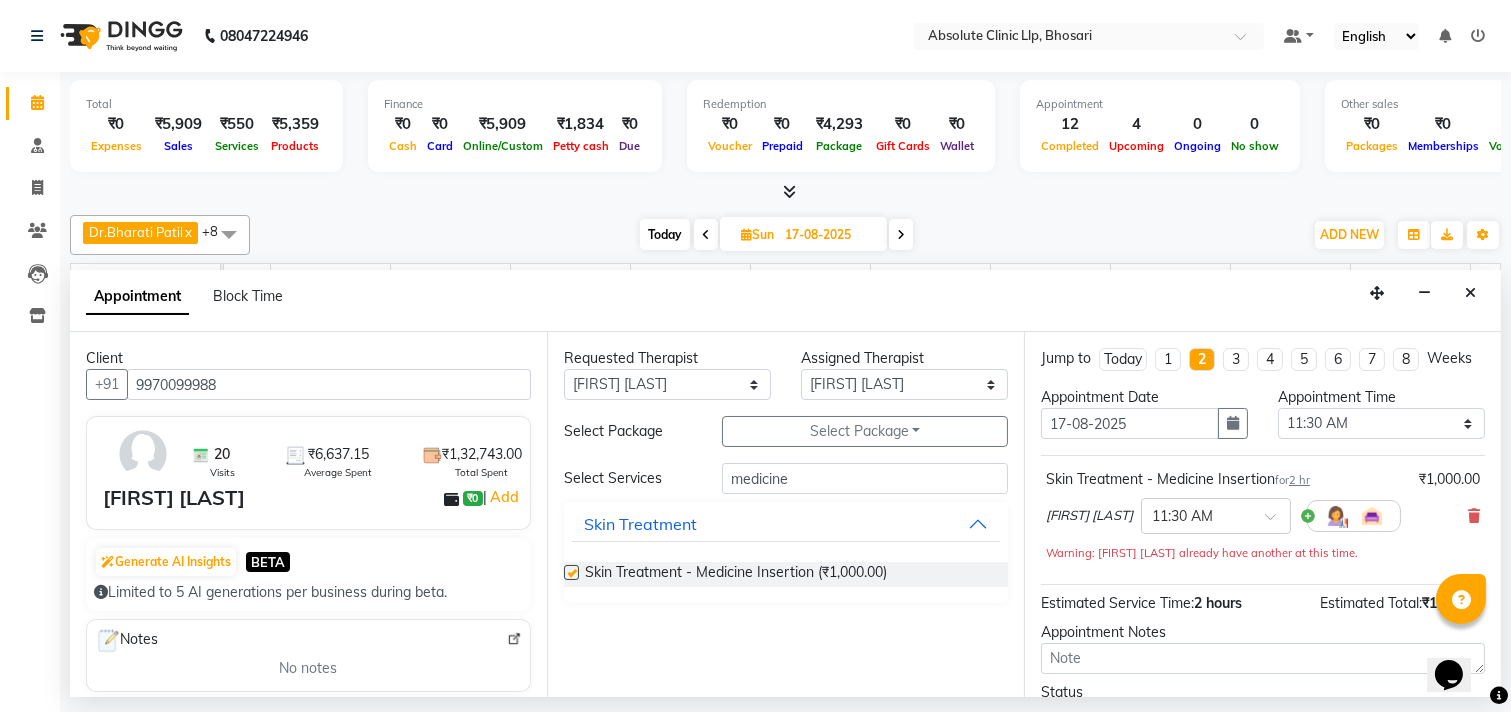 checkbox on "false" 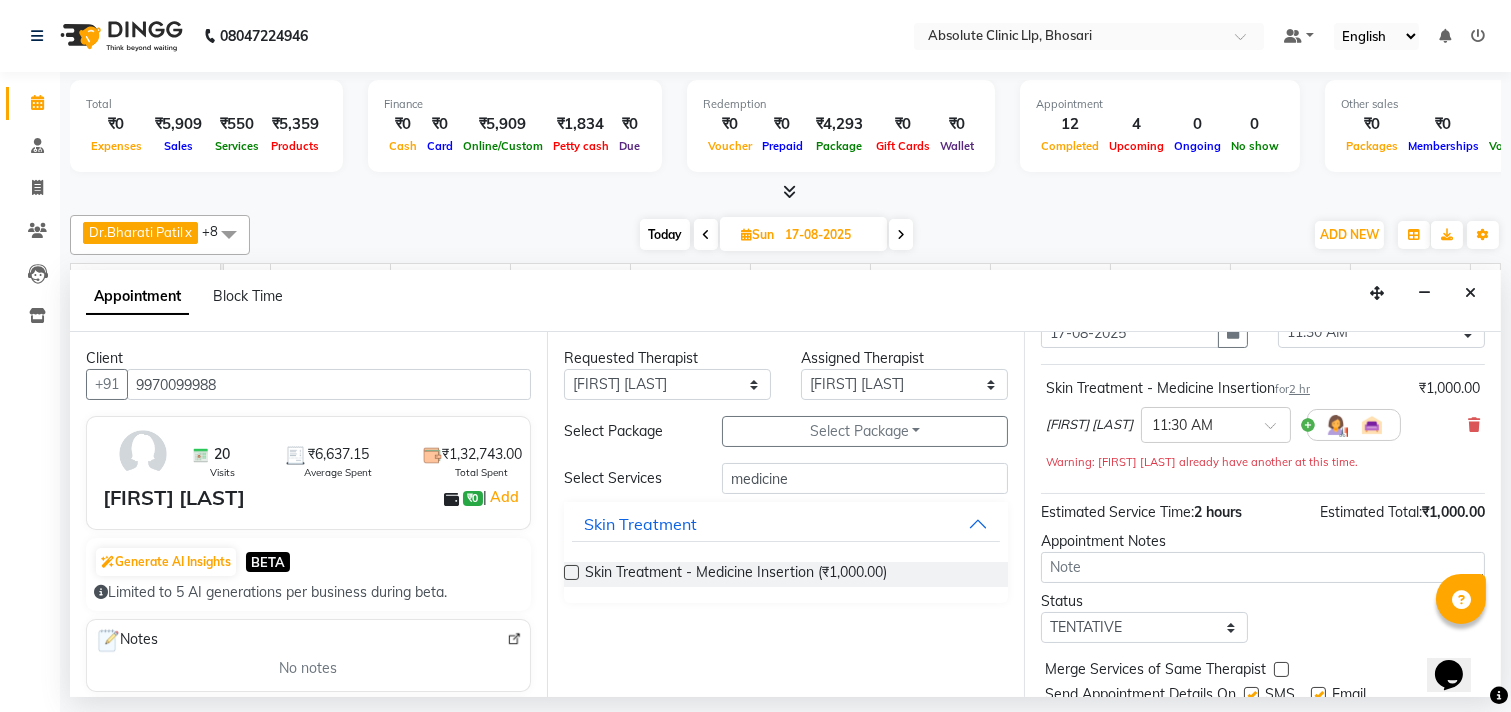 scroll, scrollTop: 182, scrollLeft: 0, axis: vertical 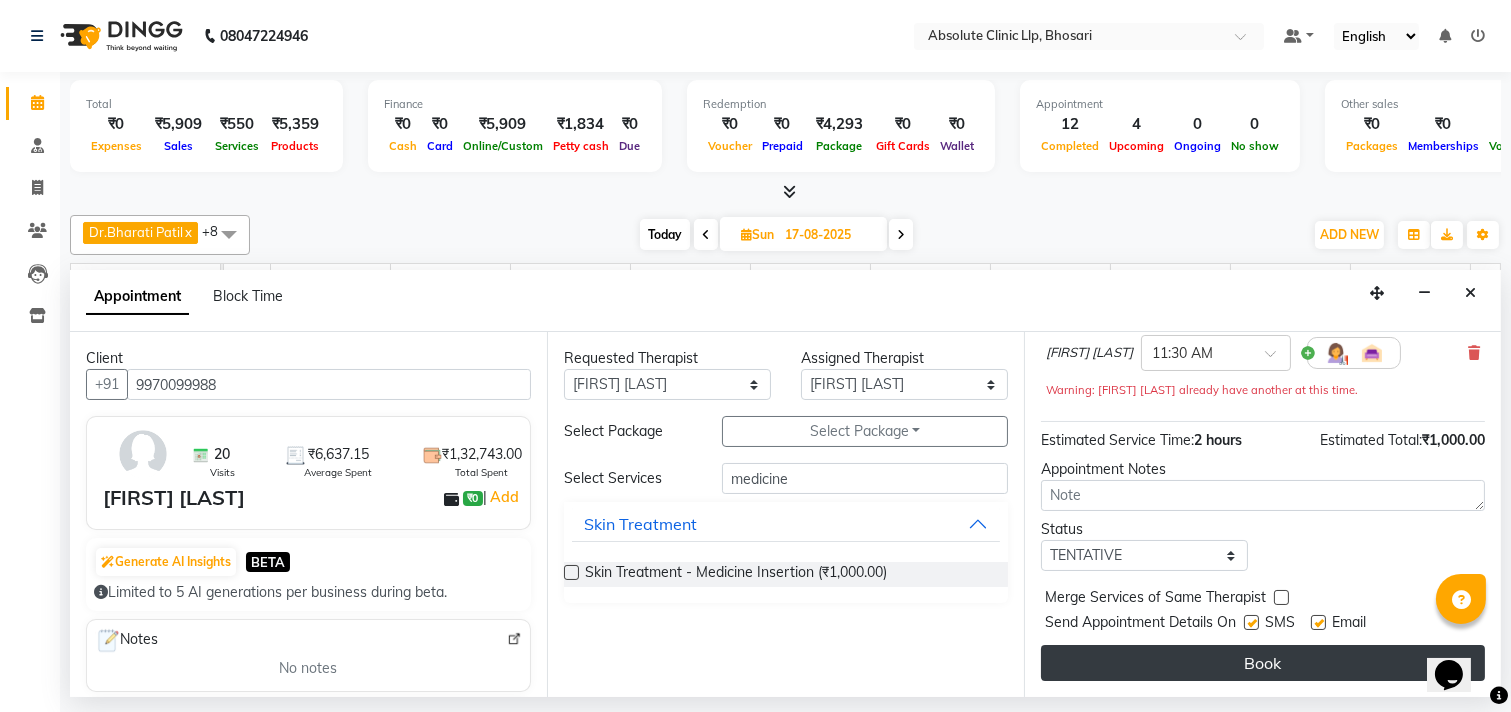 click on "Book" at bounding box center (1263, 663) 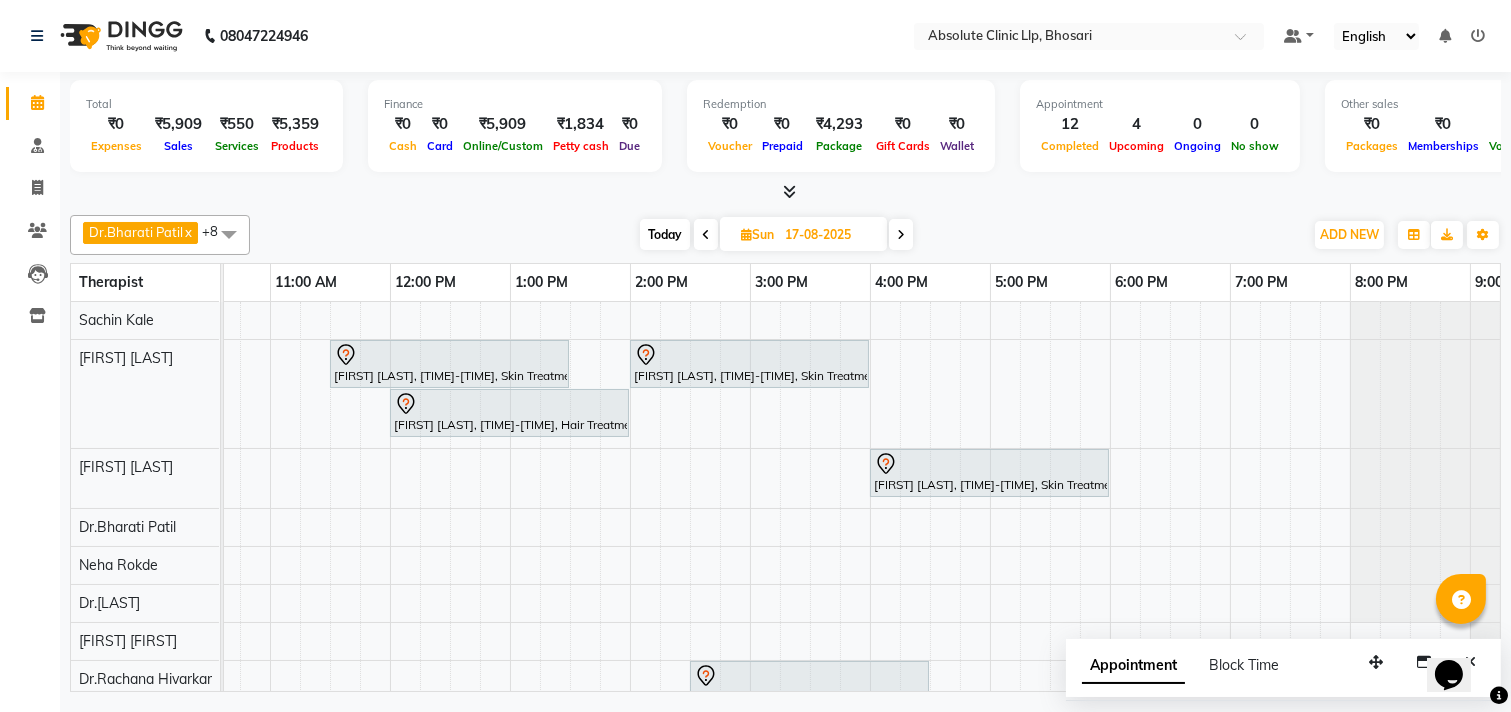 scroll, scrollTop: 84, scrollLeft: 434, axis: both 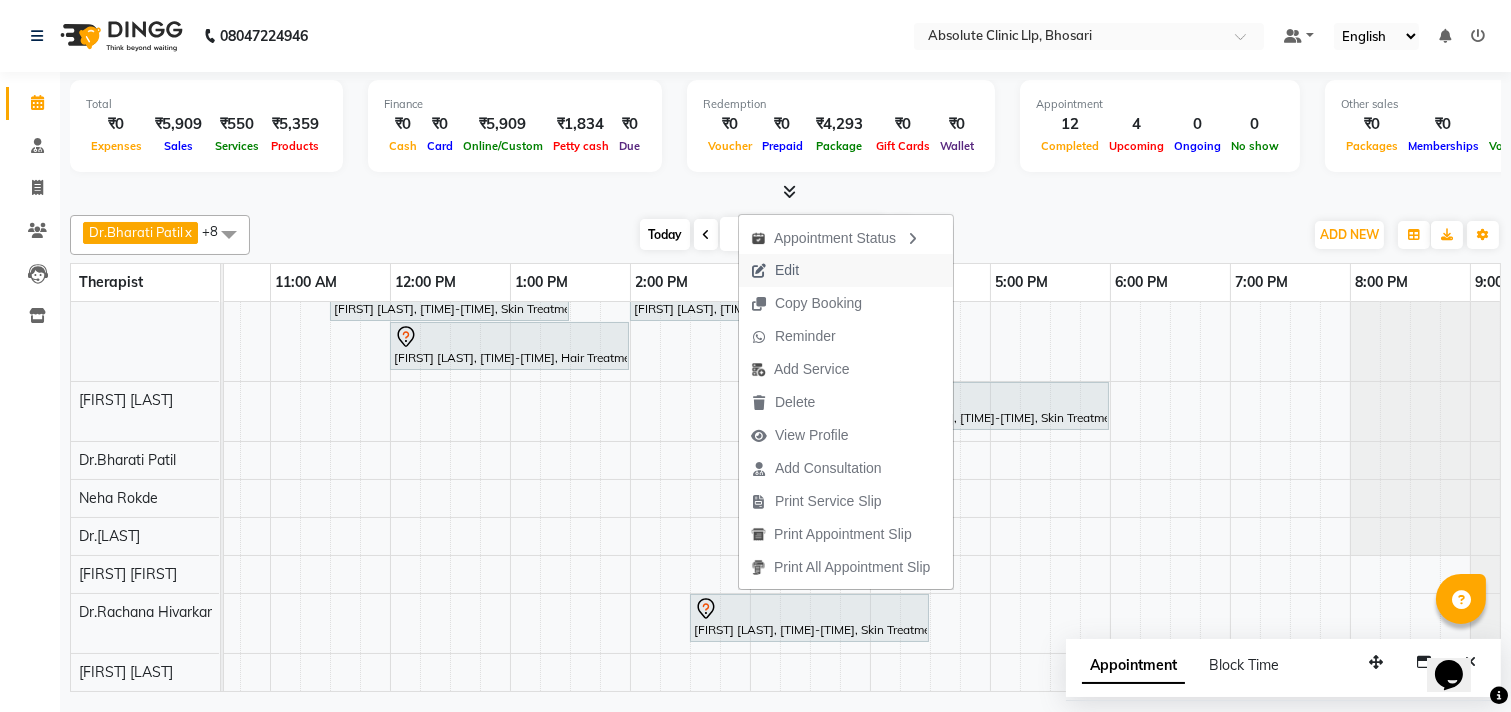 click on "Edit" at bounding box center [787, 270] 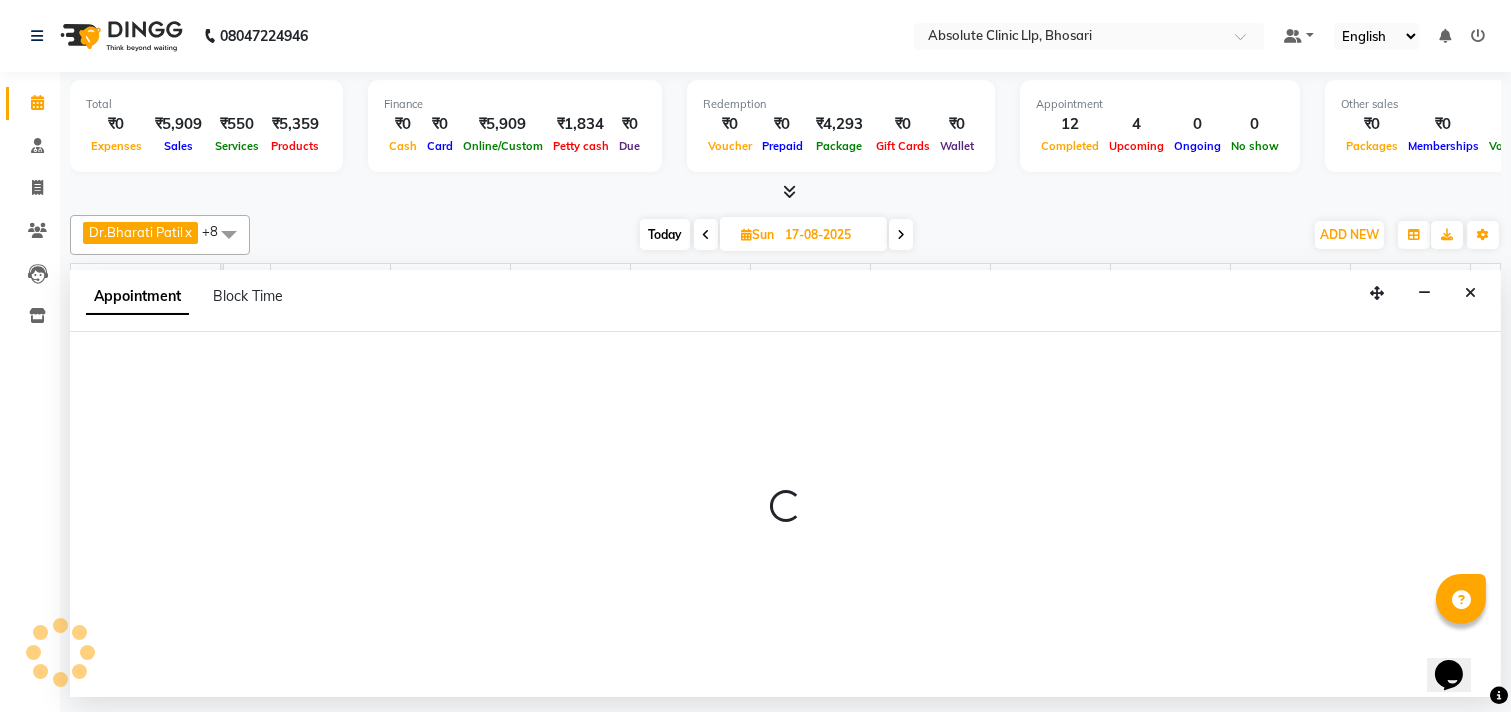 select on "tentative" 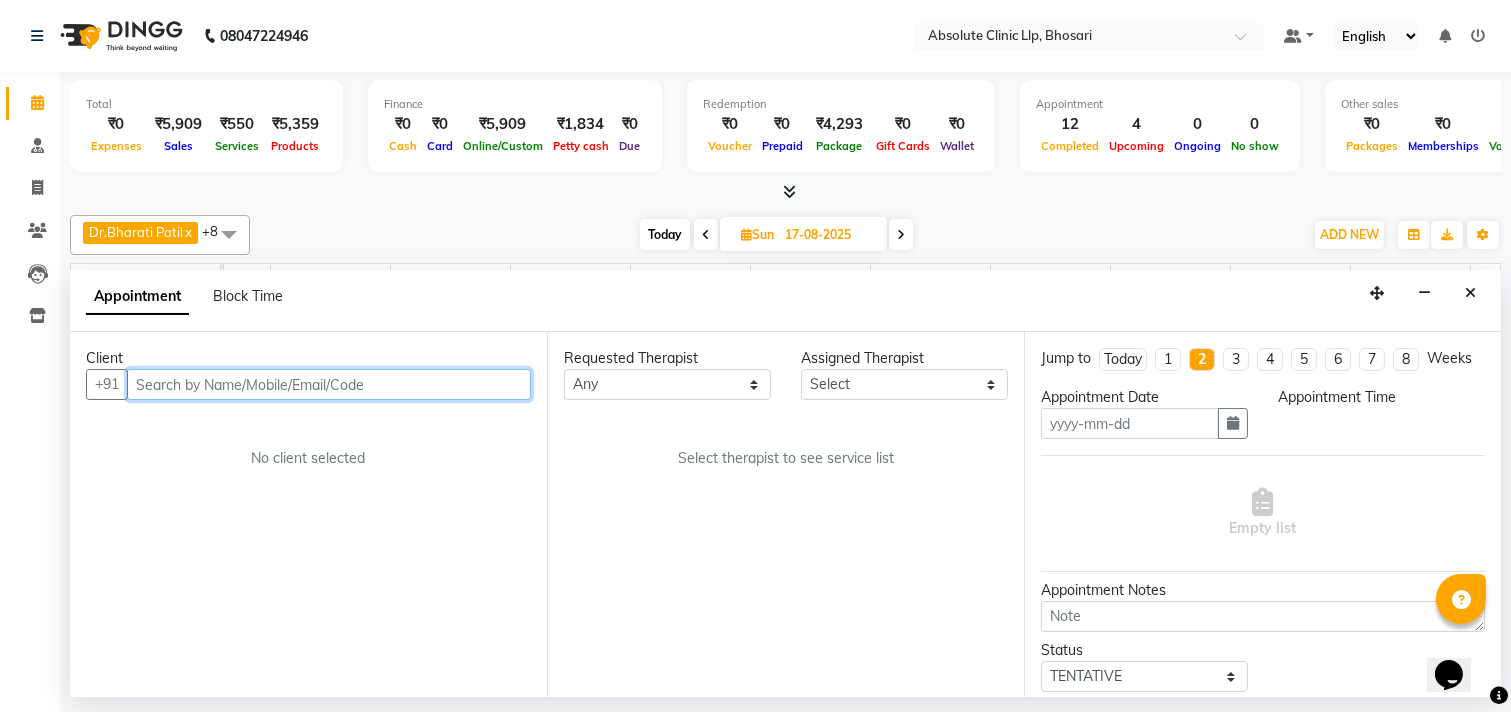 type on "17-08-2025" 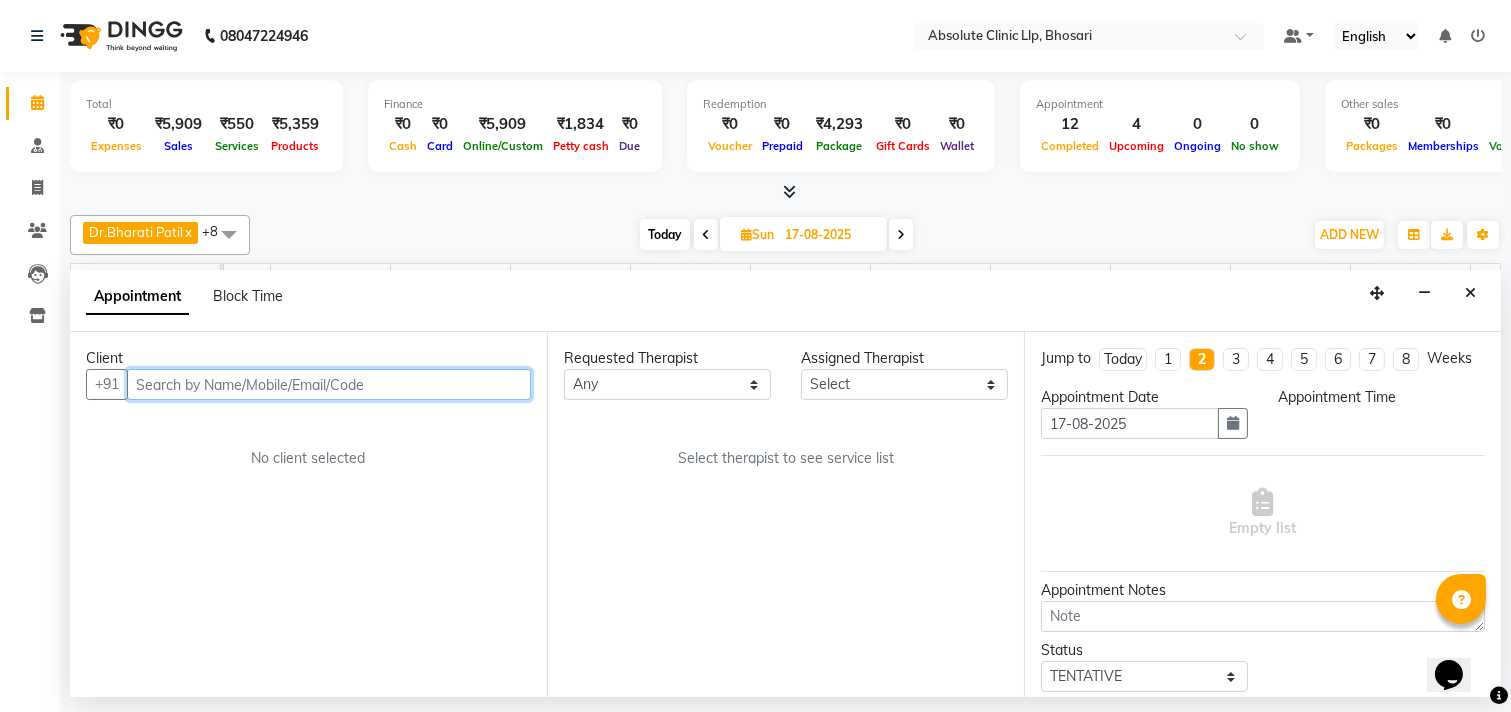 scroll, scrollTop: 0, scrollLeft: 524, axis: horizontal 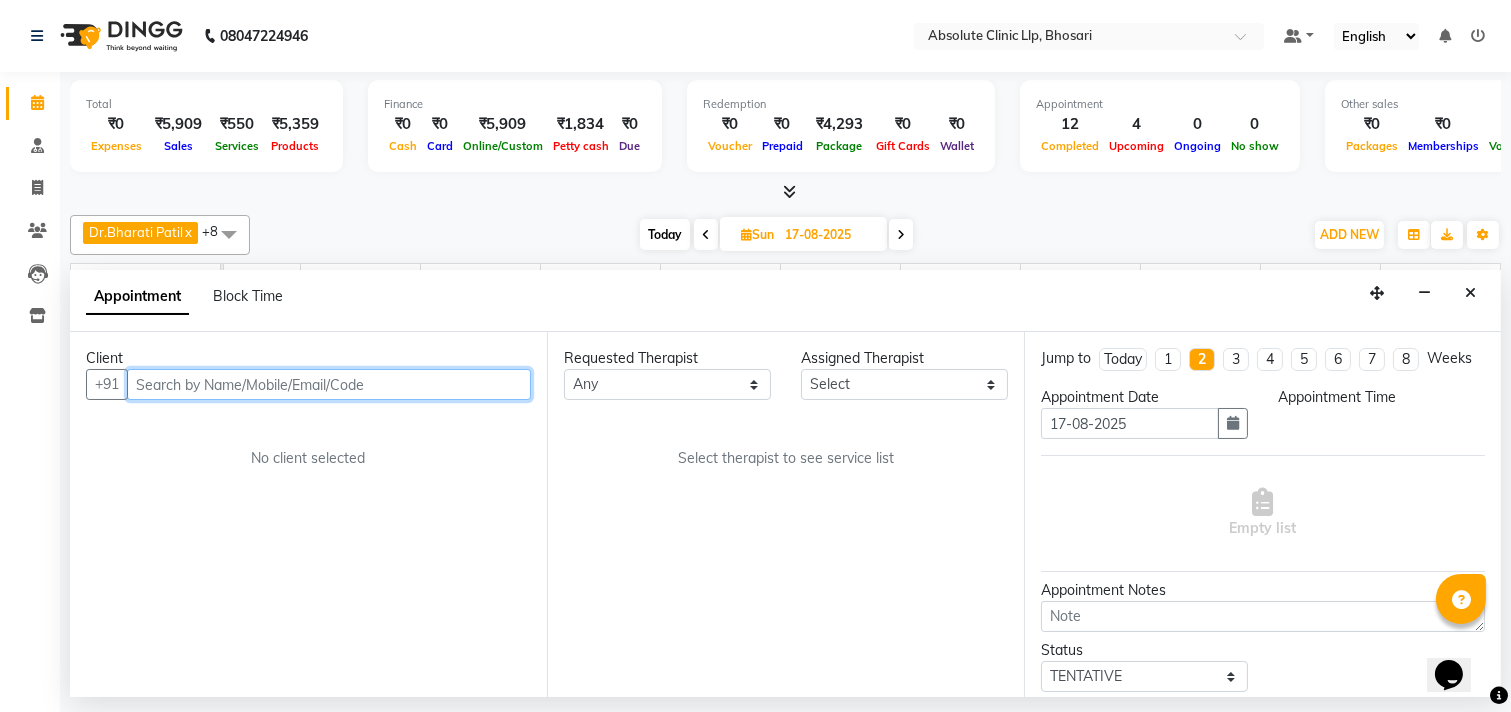 select on "870" 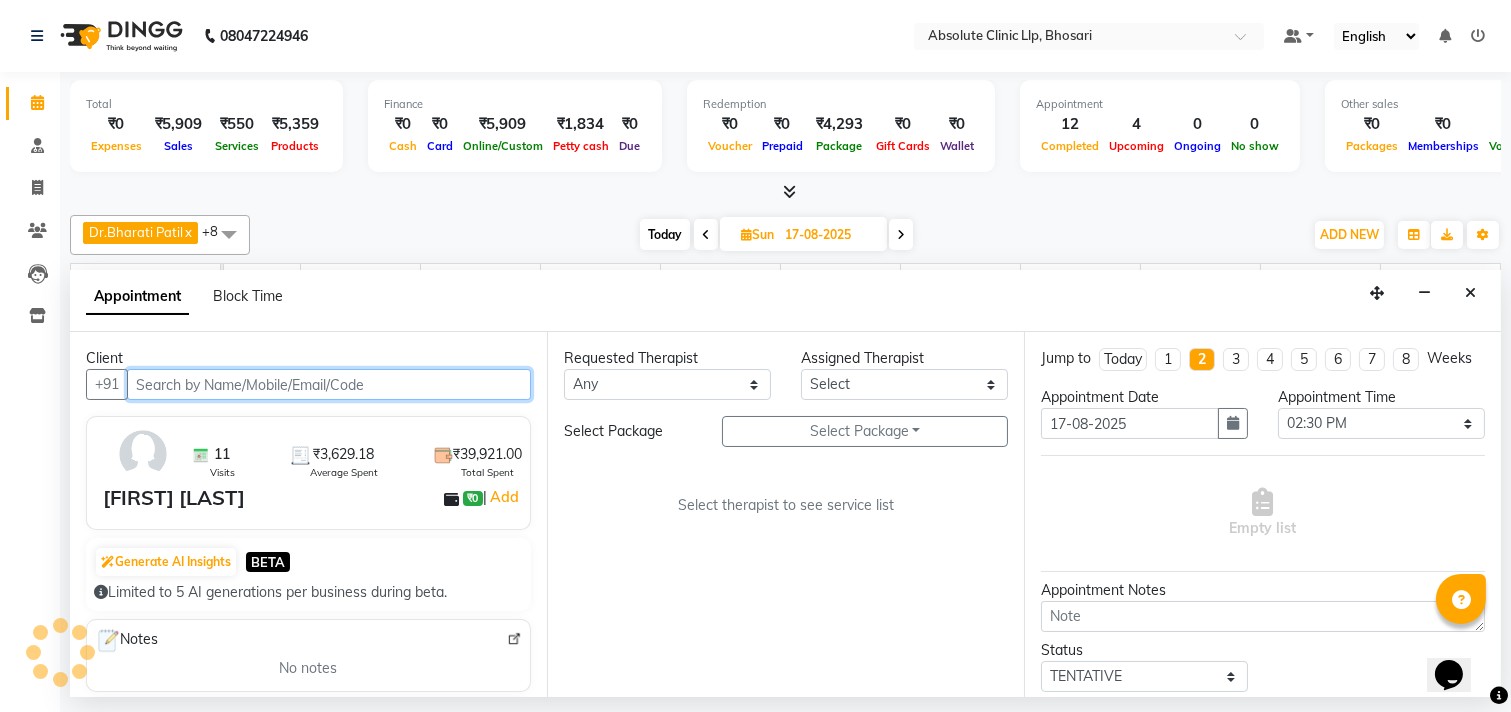 select on "70435" 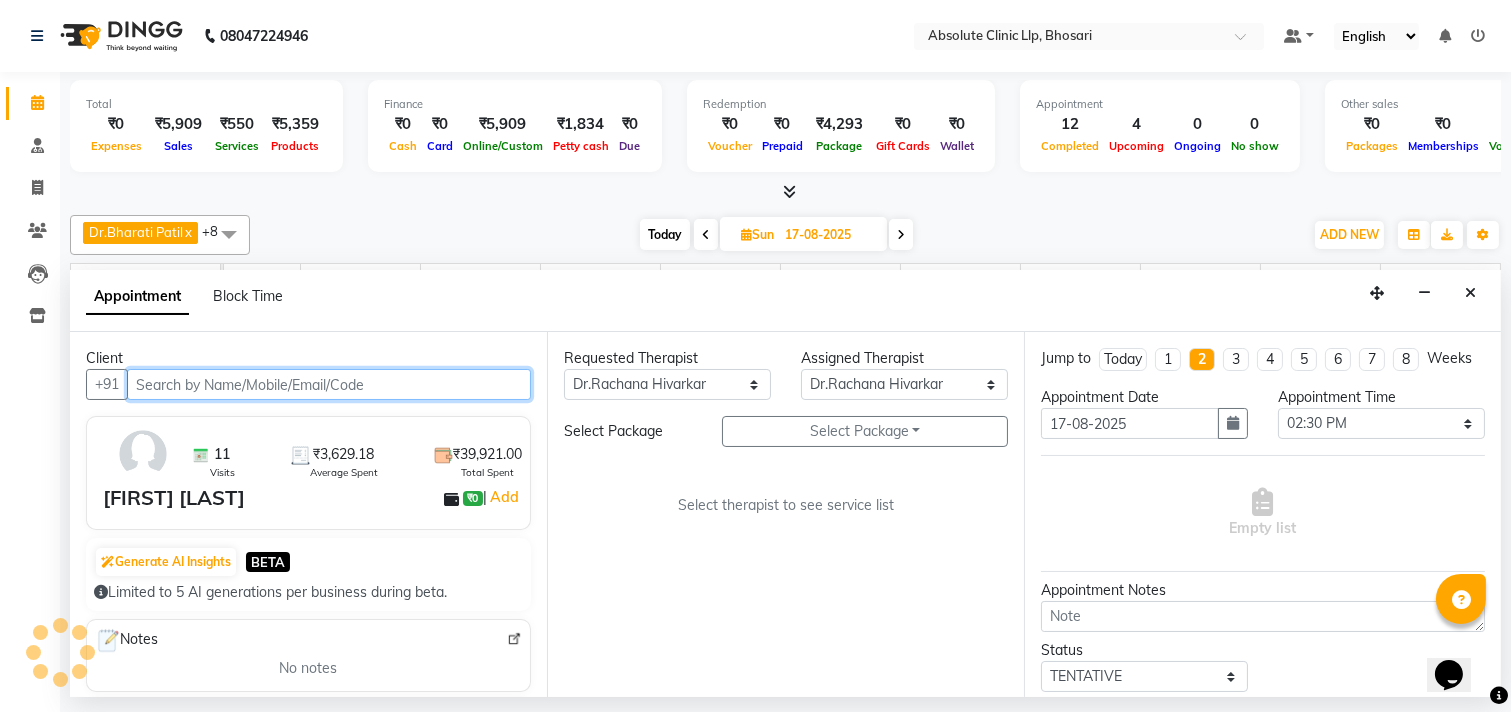select on "2055" 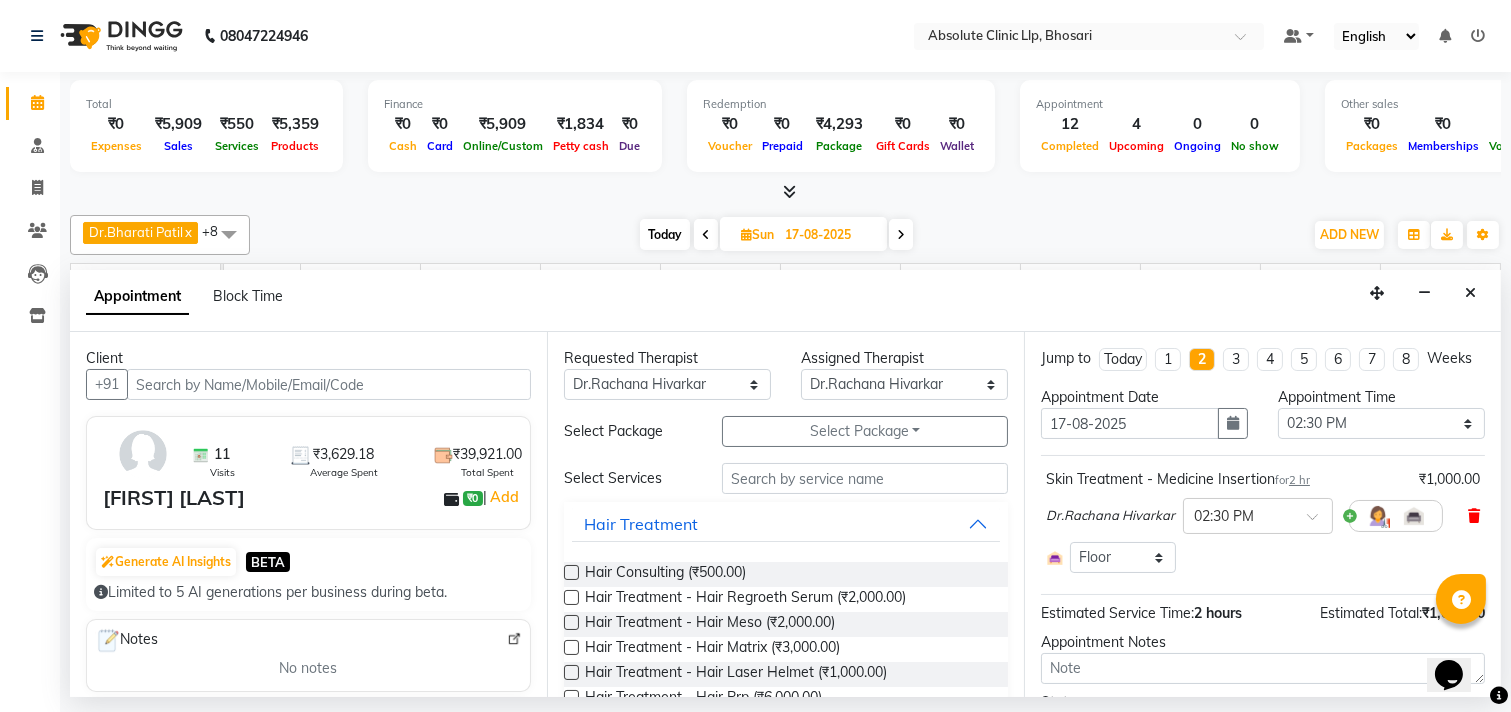 click at bounding box center (1474, 516) 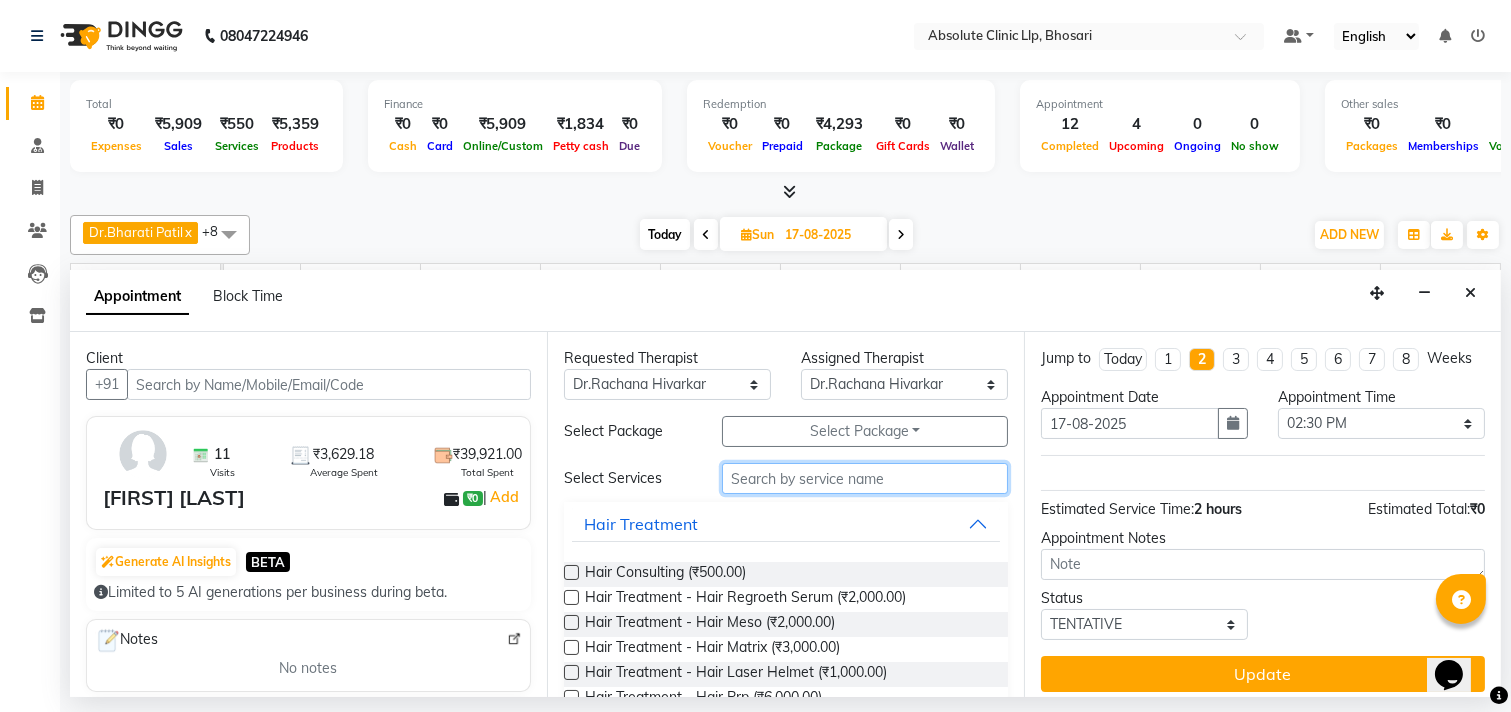 click at bounding box center [865, 478] 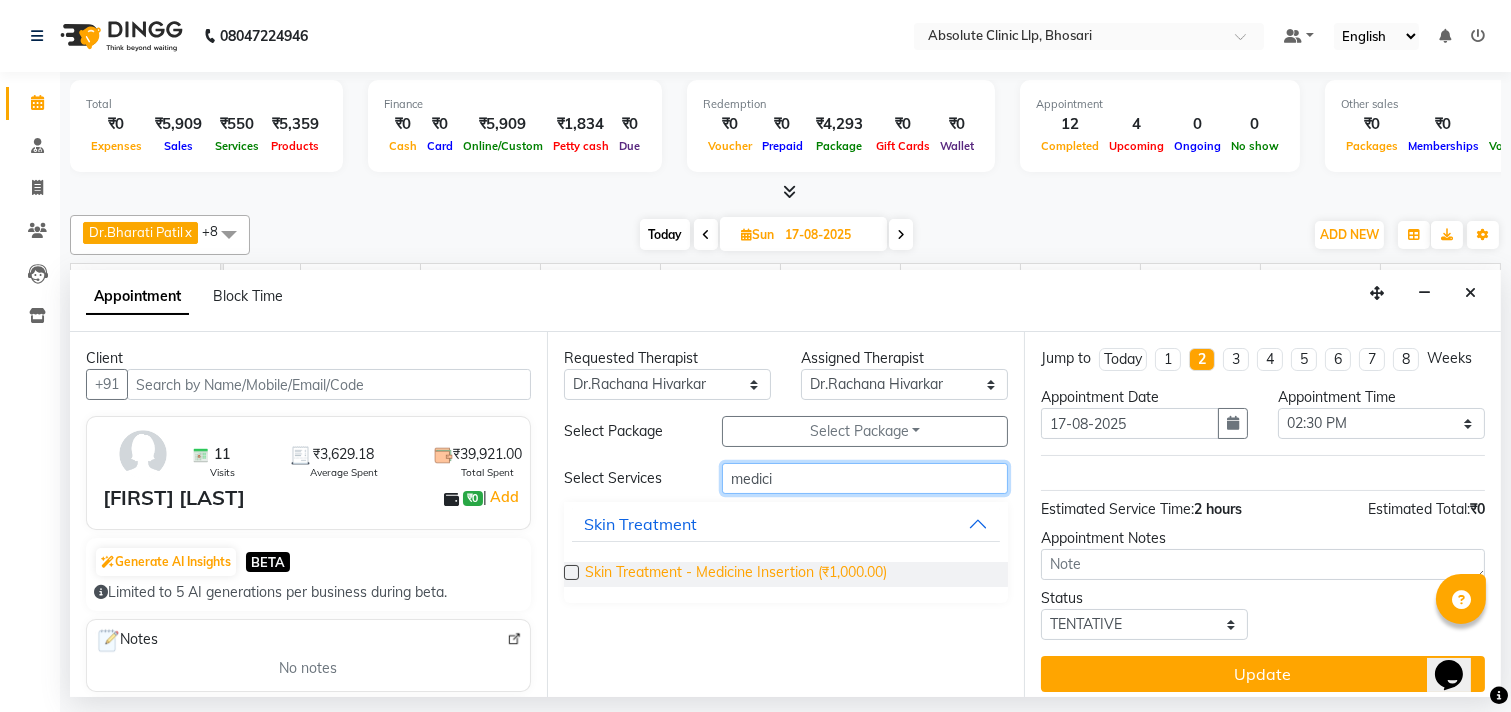 type on "medici" 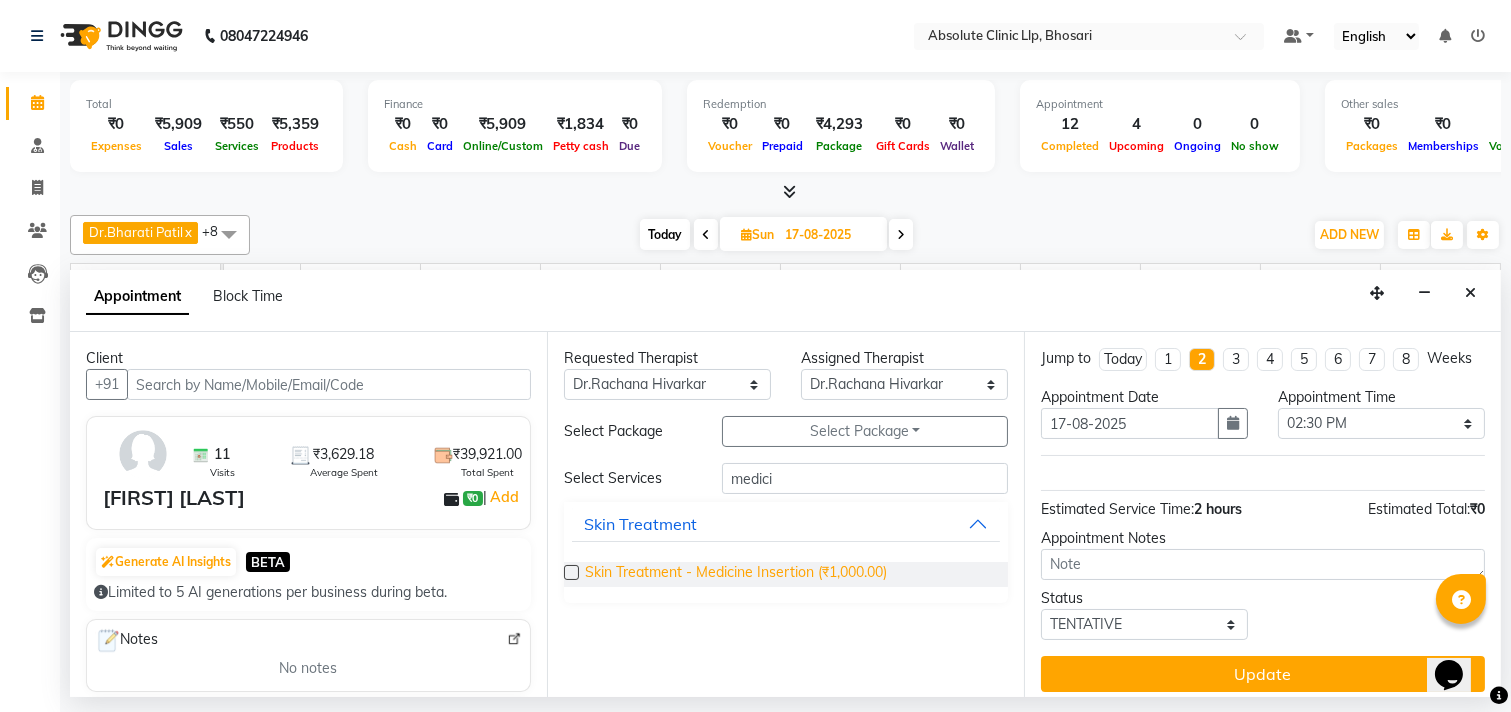 click on "Skin Treatment - Medicine Insertion (₹1,000.00)" at bounding box center [736, 574] 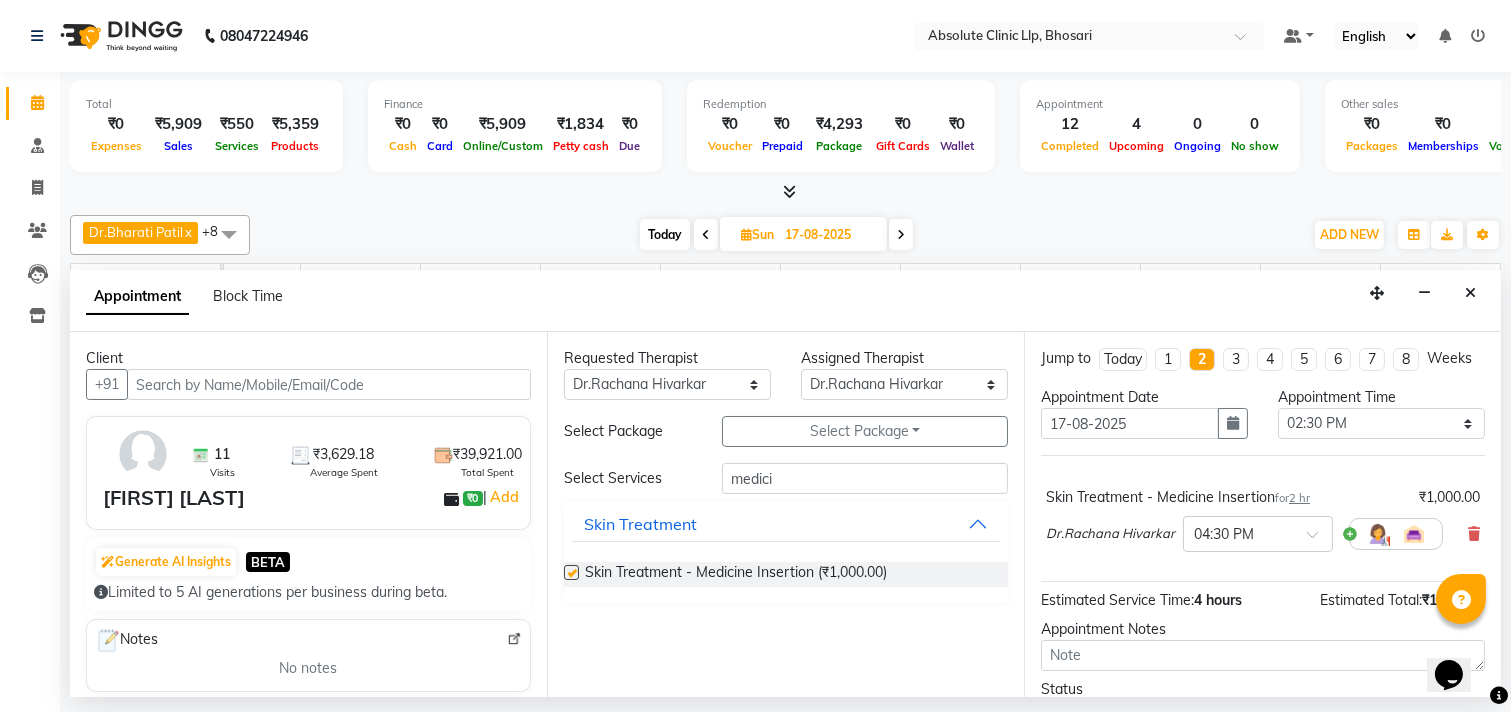 checkbox on "false" 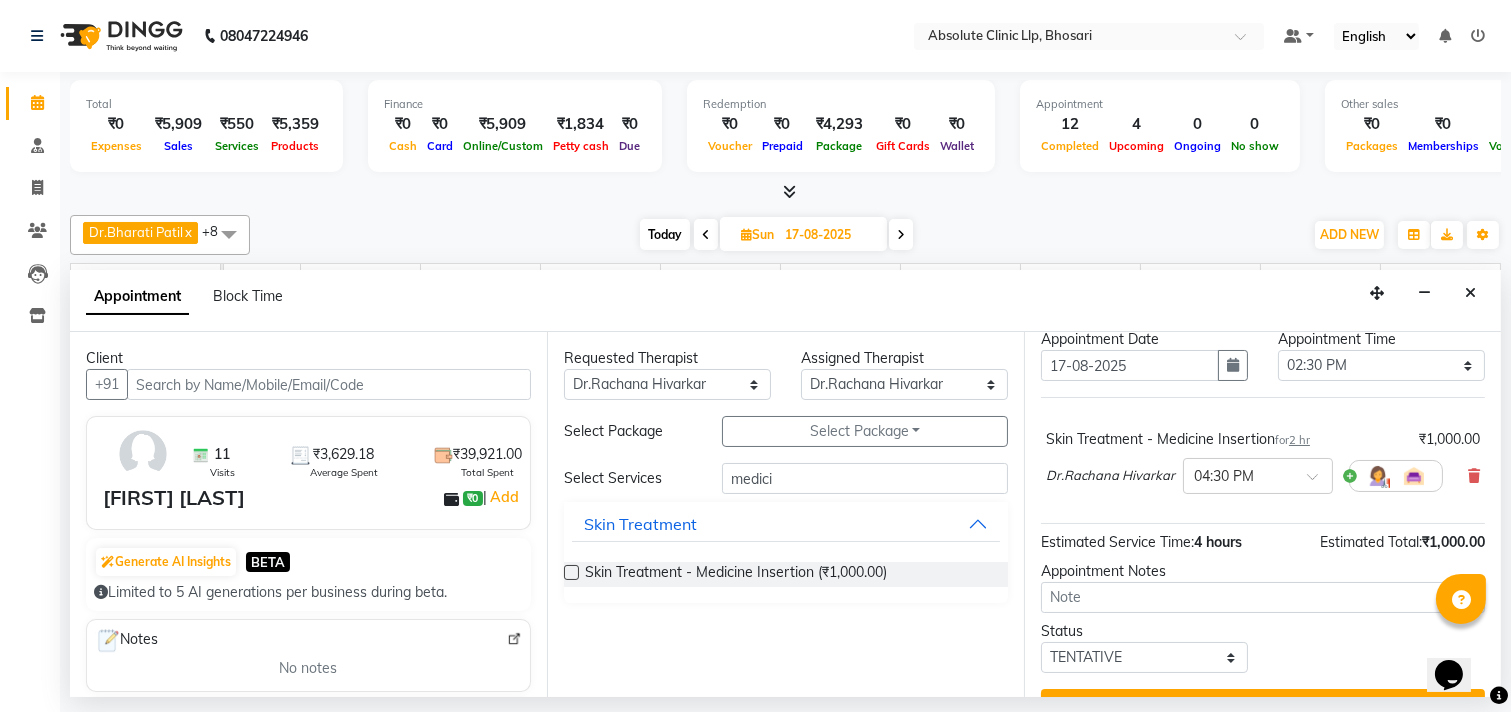 scroll, scrollTop: 121, scrollLeft: 0, axis: vertical 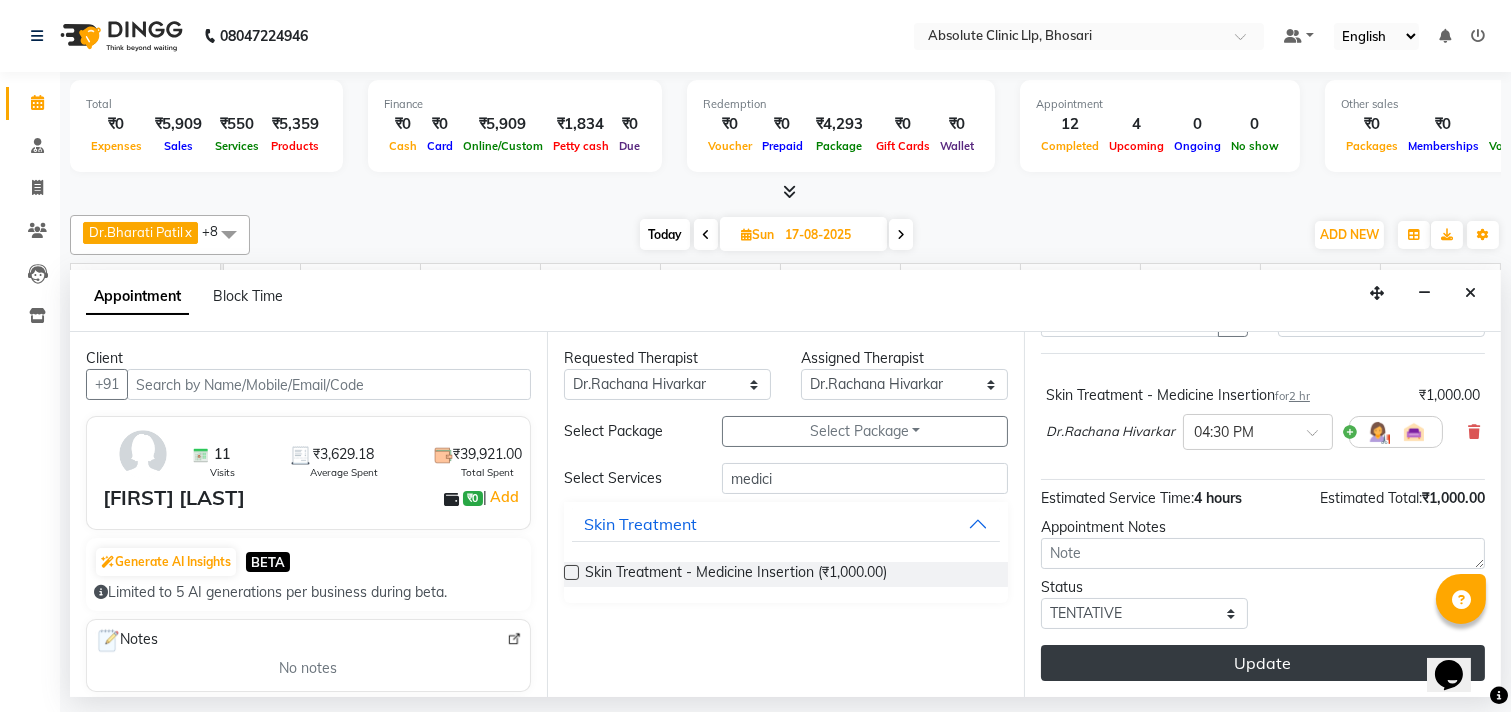 click on "Update" at bounding box center [1263, 663] 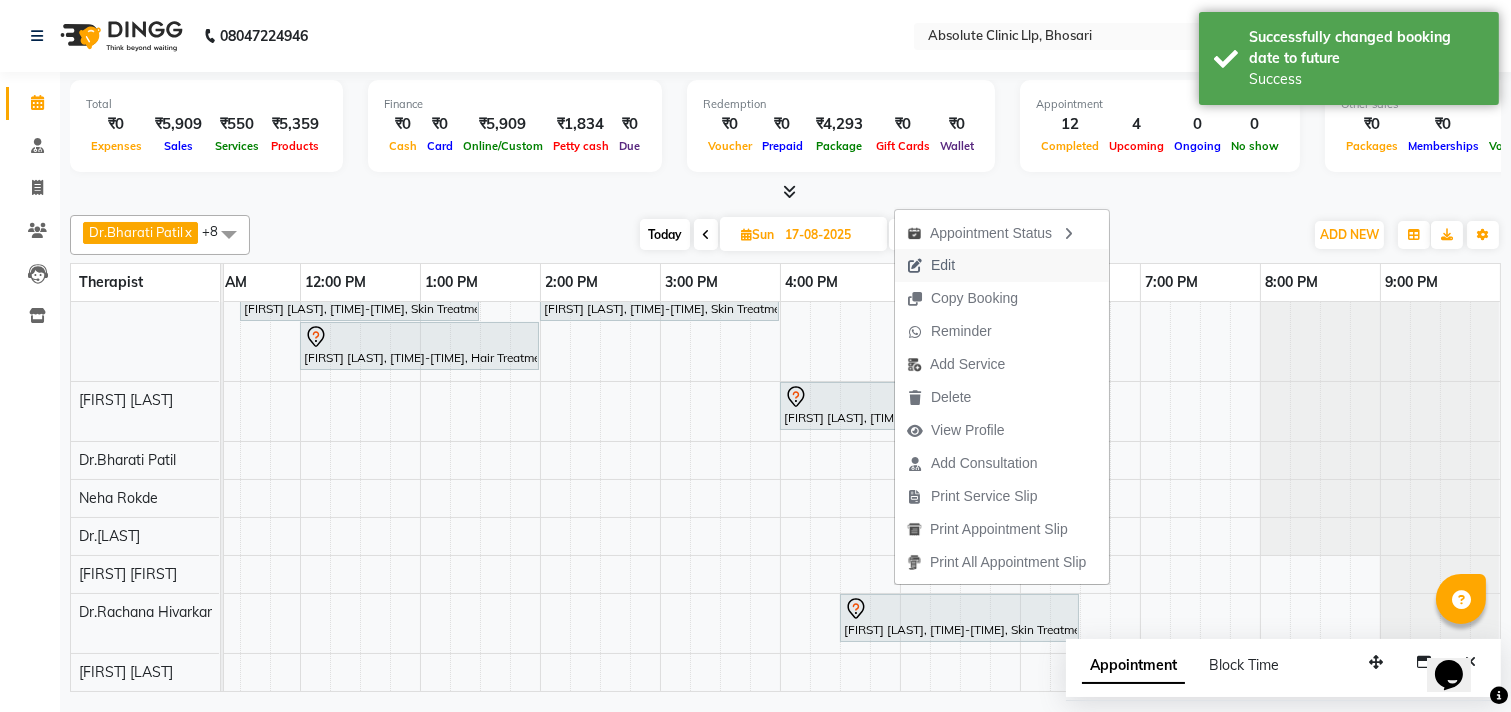 click on "Edit" at bounding box center [943, 265] 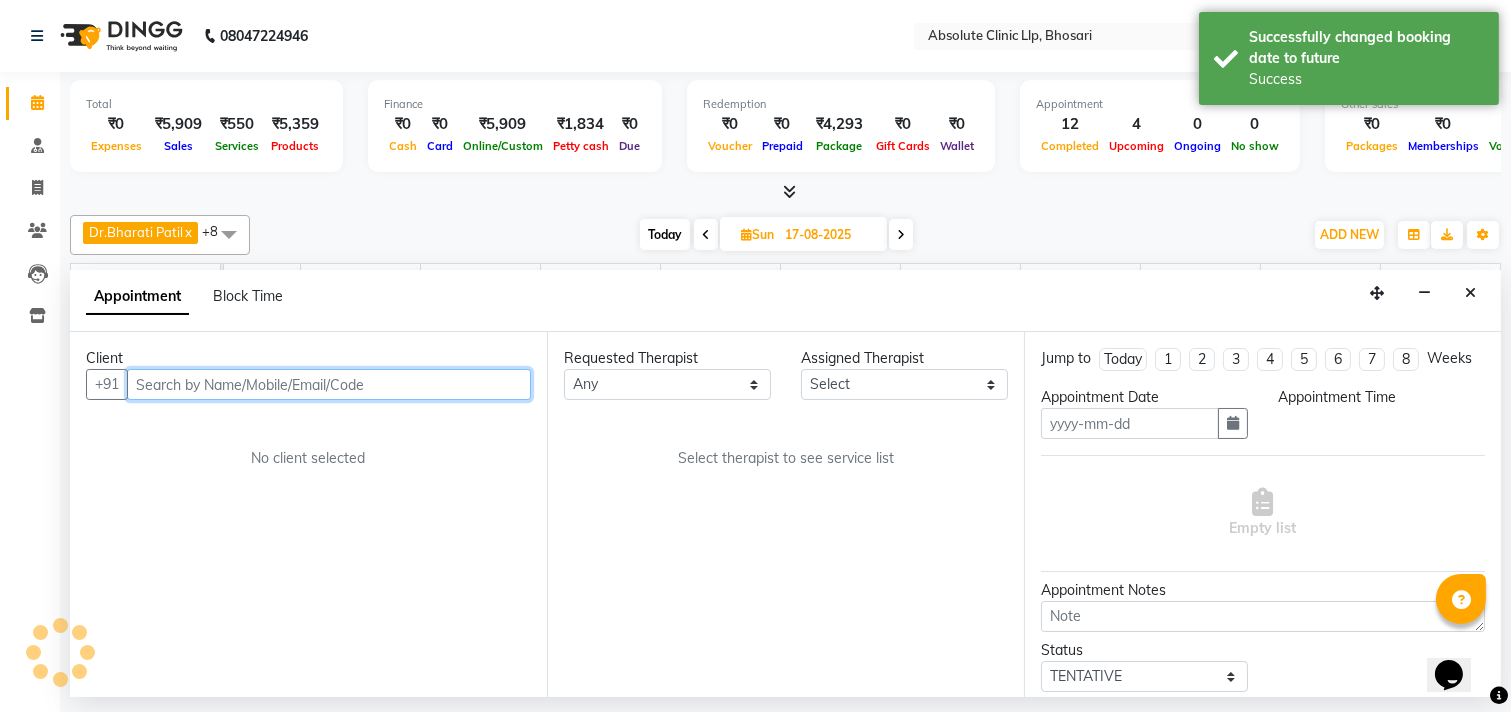 type on "17-08-2025" 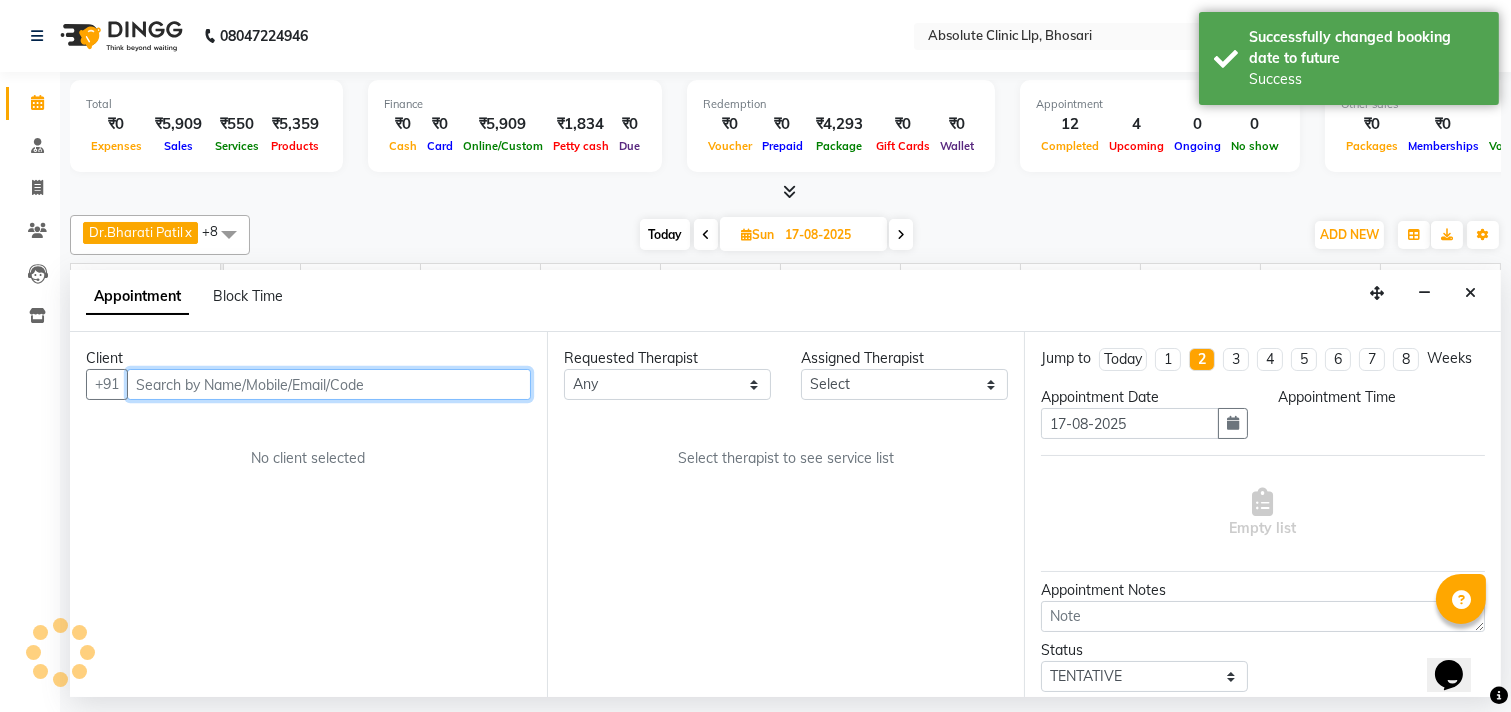 scroll, scrollTop: 0, scrollLeft: 524, axis: horizontal 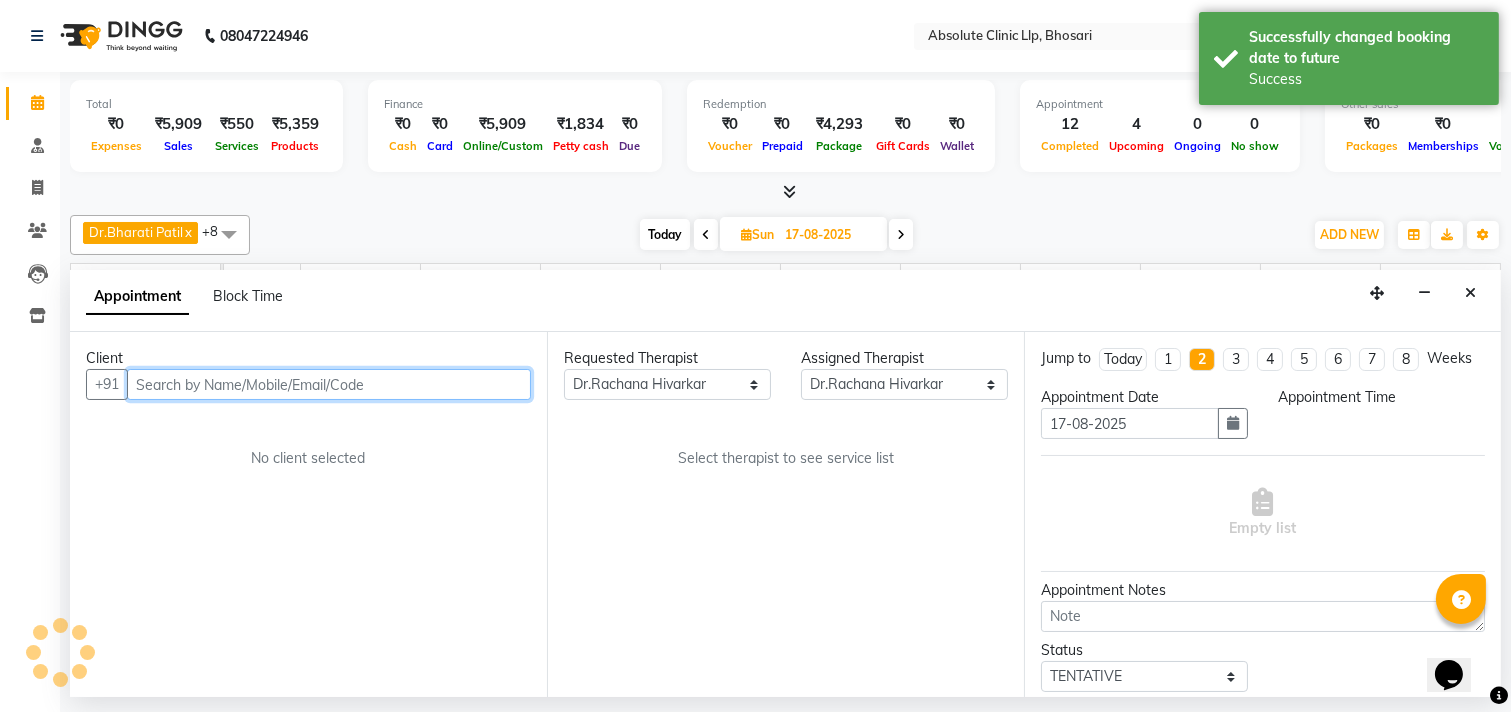 select on "990" 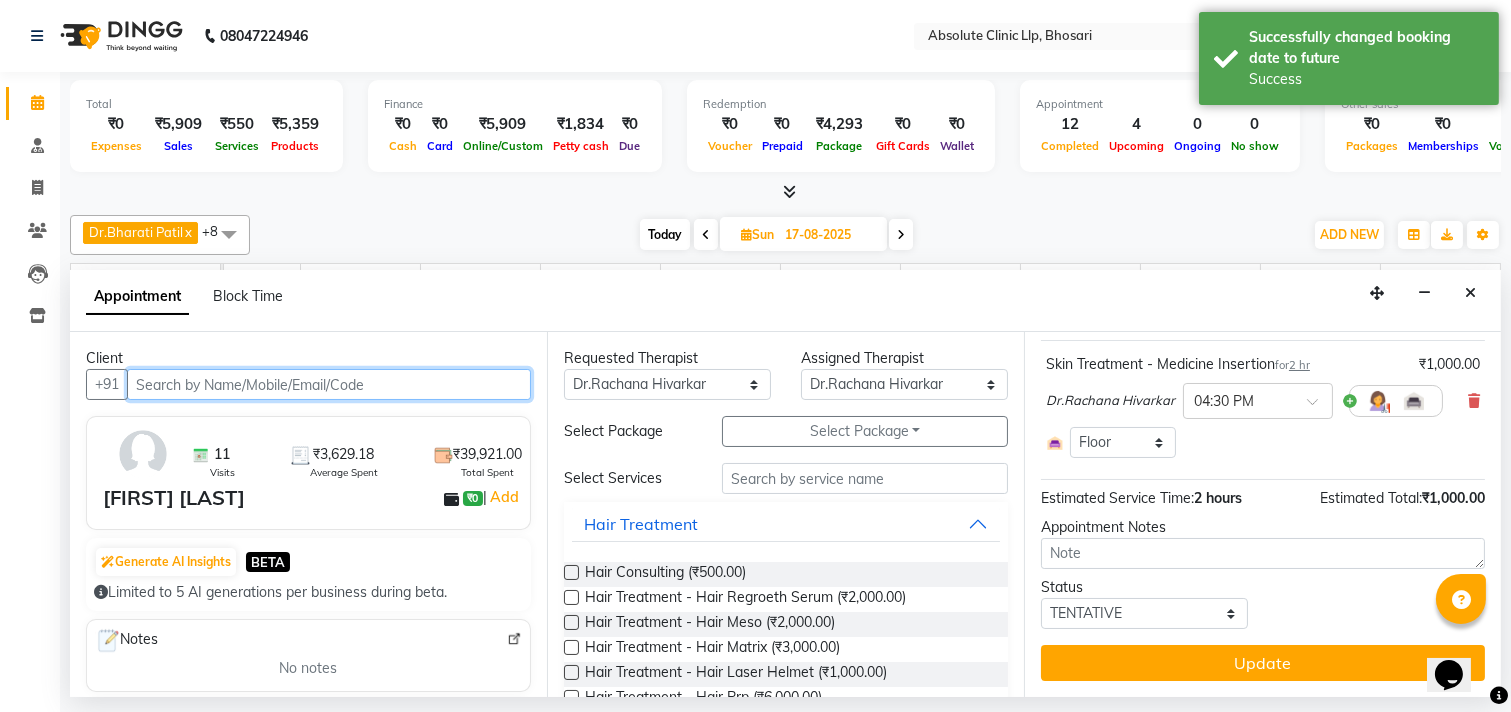 scroll, scrollTop: 0, scrollLeft: 0, axis: both 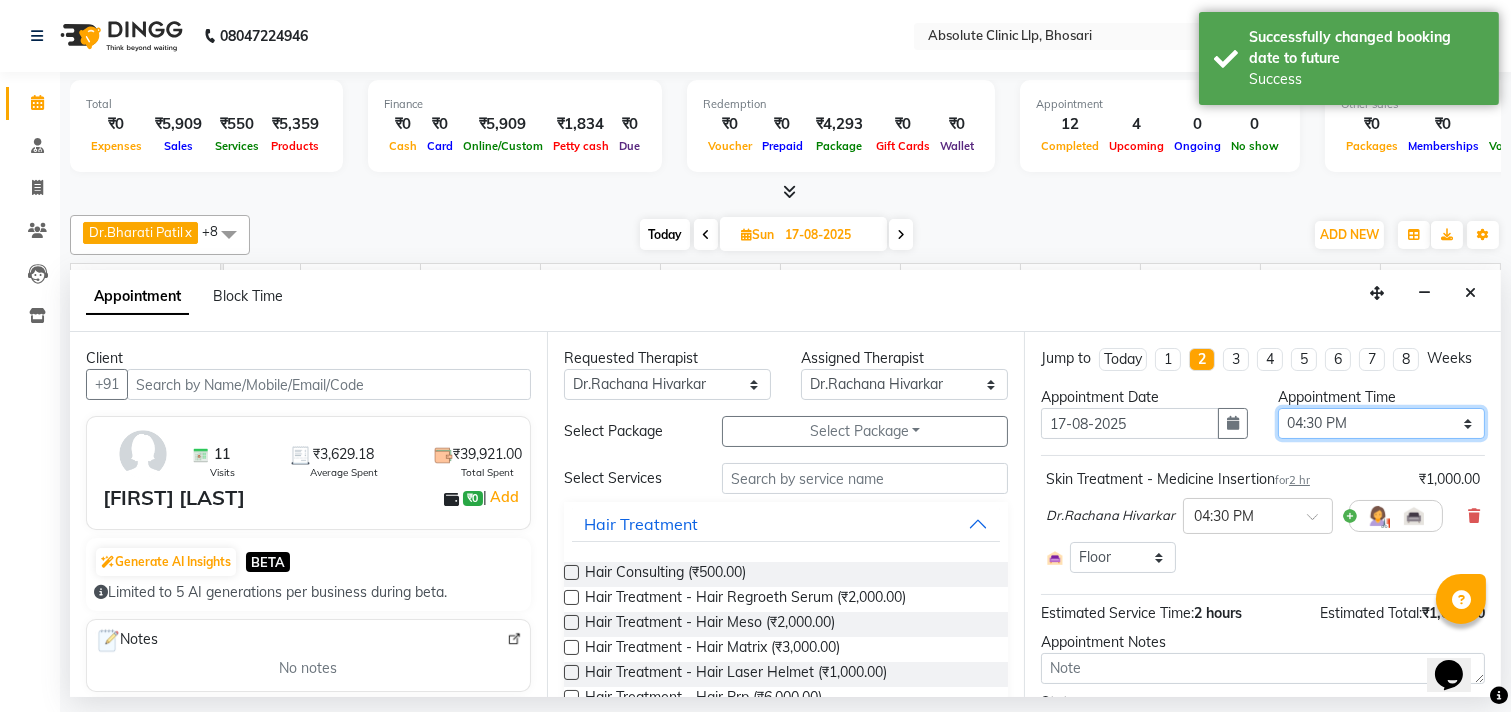 click on "Select 08:00 AM 08:15 AM 08:30 AM 08:45 AM 09:00 AM 09:15 AM 09:30 AM 09:45 AM 10:00 AM 10:15 AM 10:30 AM 10:45 AM 11:00 AM 11:15 AM 11:30 AM 11:45 AM 12:00 PM 12:15 PM 12:30 PM 12:45 PM 01:00 PM 01:15 PM 01:30 PM 01:45 PM 02:00 PM 02:15 PM 02:30 PM 02:45 PM 03:00 PM 03:15 PM 03:30 PM 03:45 PM 04:00 PM 04:15 PM 04:30 PM 04:45 PM 05:00 PM 05:15 PM 05:30 PM 05:45 PM 06:00 PM 06:15 PM 06:30 PM 06:45 PM 07:00 PM 07:15 PM 07:30 PM 07:45 PM 08:00 PM 08:15 PM 08:30 PM 08:45 PM 09:00 PM" at bounding box center [1381, 423] 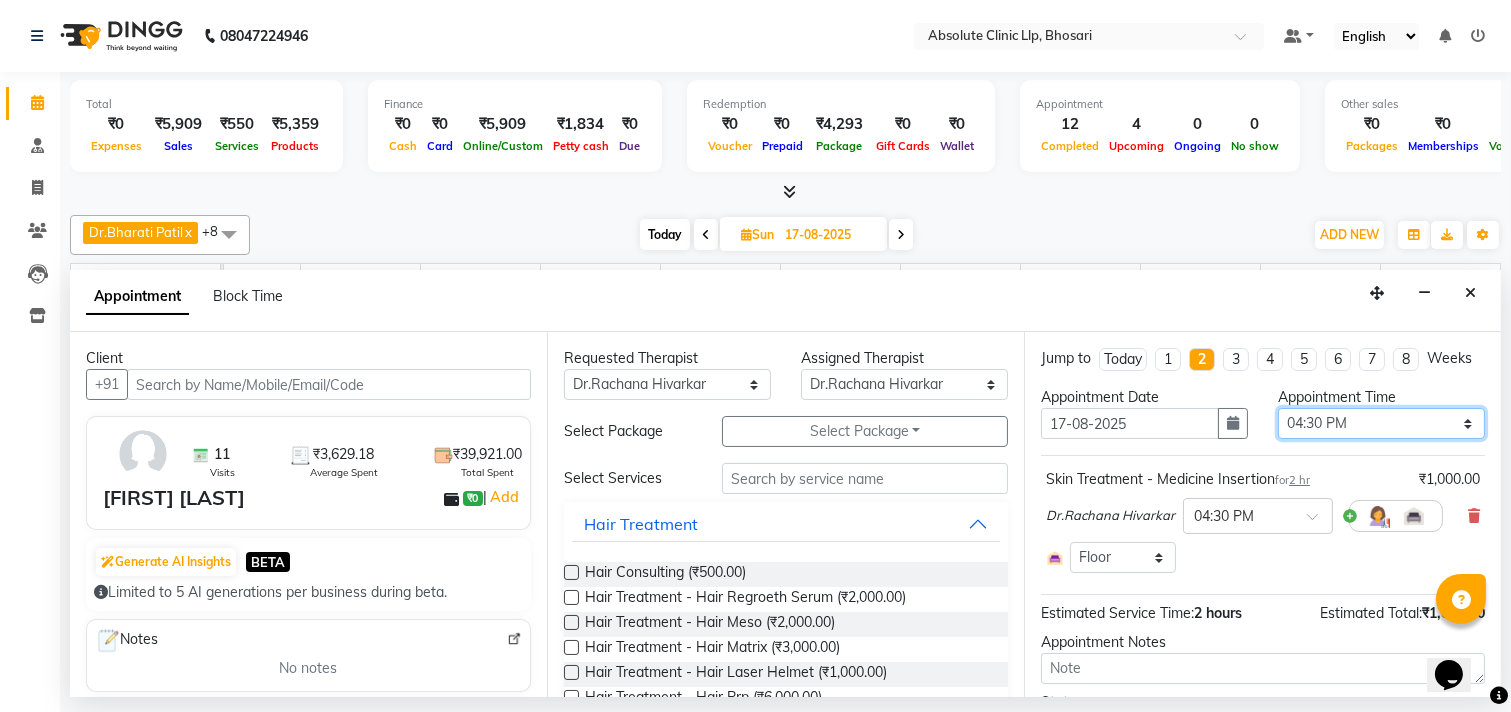 select on "750" 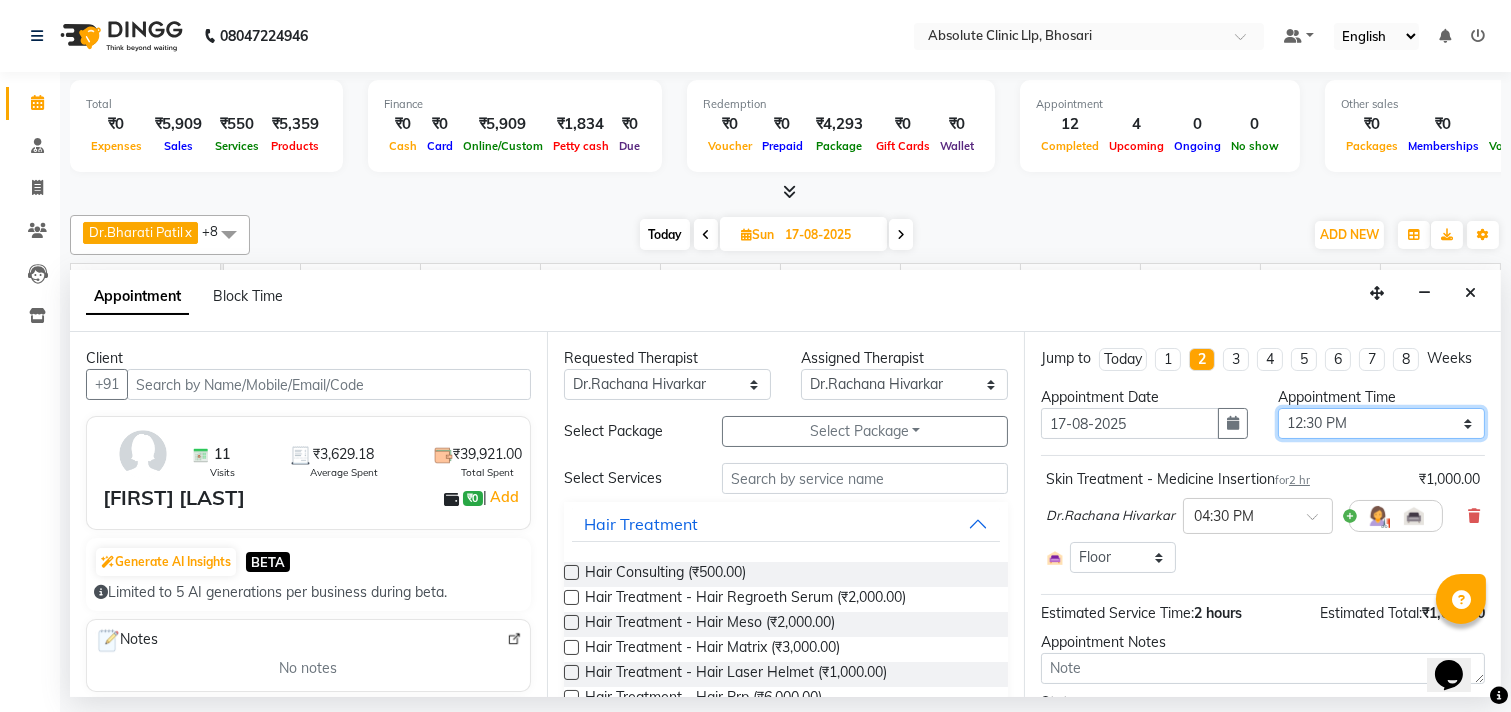 click on "Select 08:00 AM 08:15 AM 08:30 AM 08:45 AM 09:00 AM 09:15 AM 09:30 AM 09:45 AM 10:00 AM 10:15 AM 10:30 AM 10:45 AM 11:00 AM 11:15 AM 11:30 AM 11:45 AM 12:00 PM 12:15 PM 12:30 PM 12:45 PM 01:00 PM 01:15 PM 01:30 PM 01:45 PM 02:00 PM 02:15 PM 02:30 PM 02:45 PM 03:00 PM 03:15 PM 03:30 PM 03:45 PM 04:00 PM 04:15 PM 04:30 PM 04:45 PM 05:00 PM 05:15 PM 05:30 PM 05:45 PM 06:00 PM 06:15 PM 06:30 PM 06:45 PM 07:00 PM 07:15 PM 07:30 PM 07:45 PM 08:00 PM 08:15 PM 08:30 PM 08:45 PM 09:00 PM" at bounding box center (1381, 423) 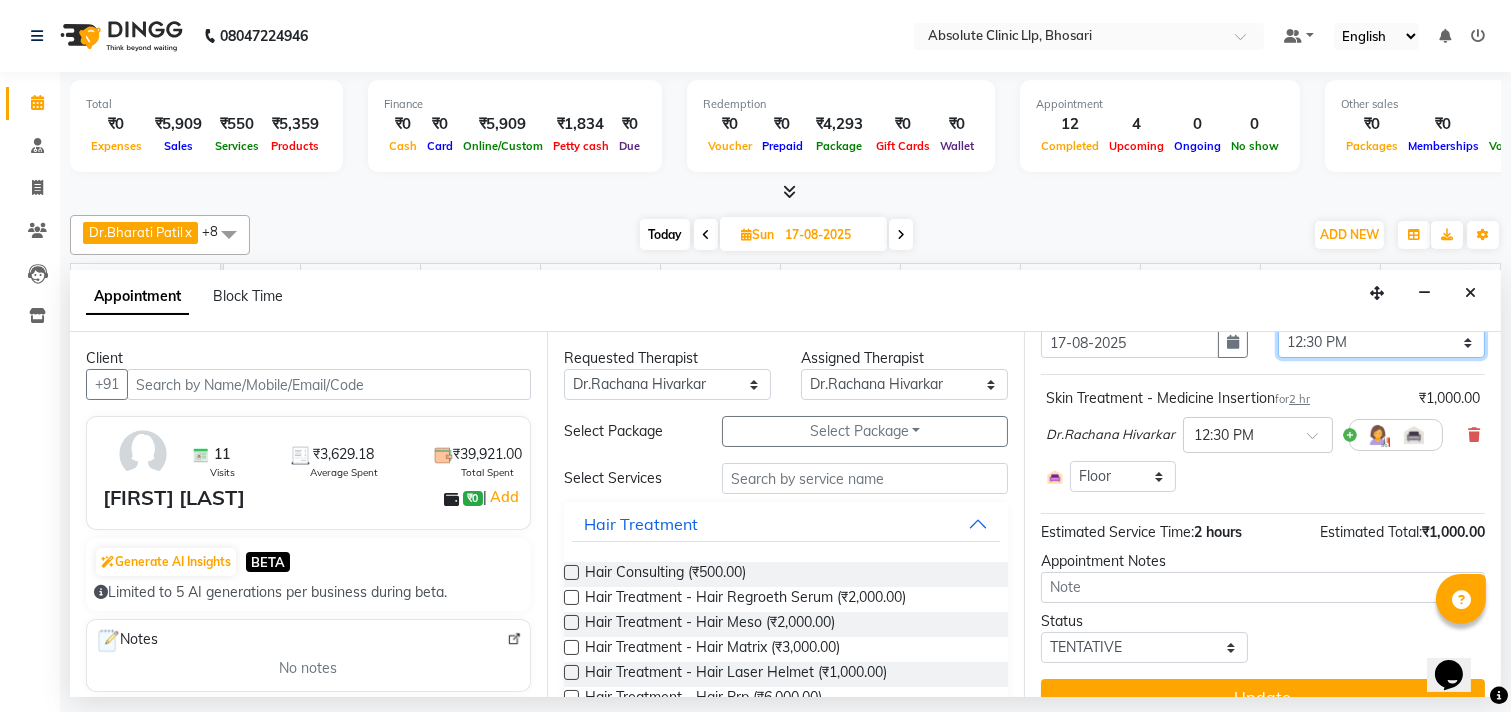 scroll, scrollTop: 133, scrollLeft: 0, axis: vertical 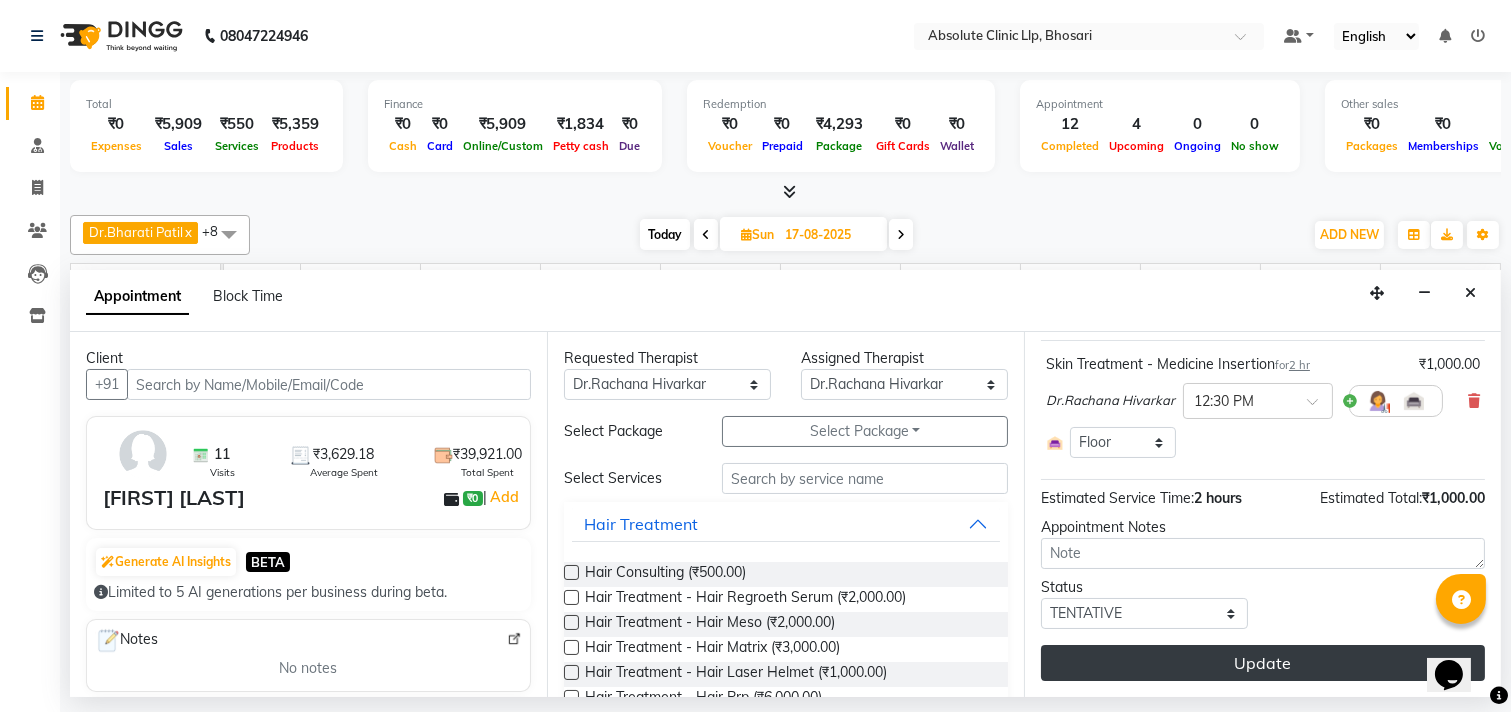 click on "Update" at bounding box center (1263, 663) 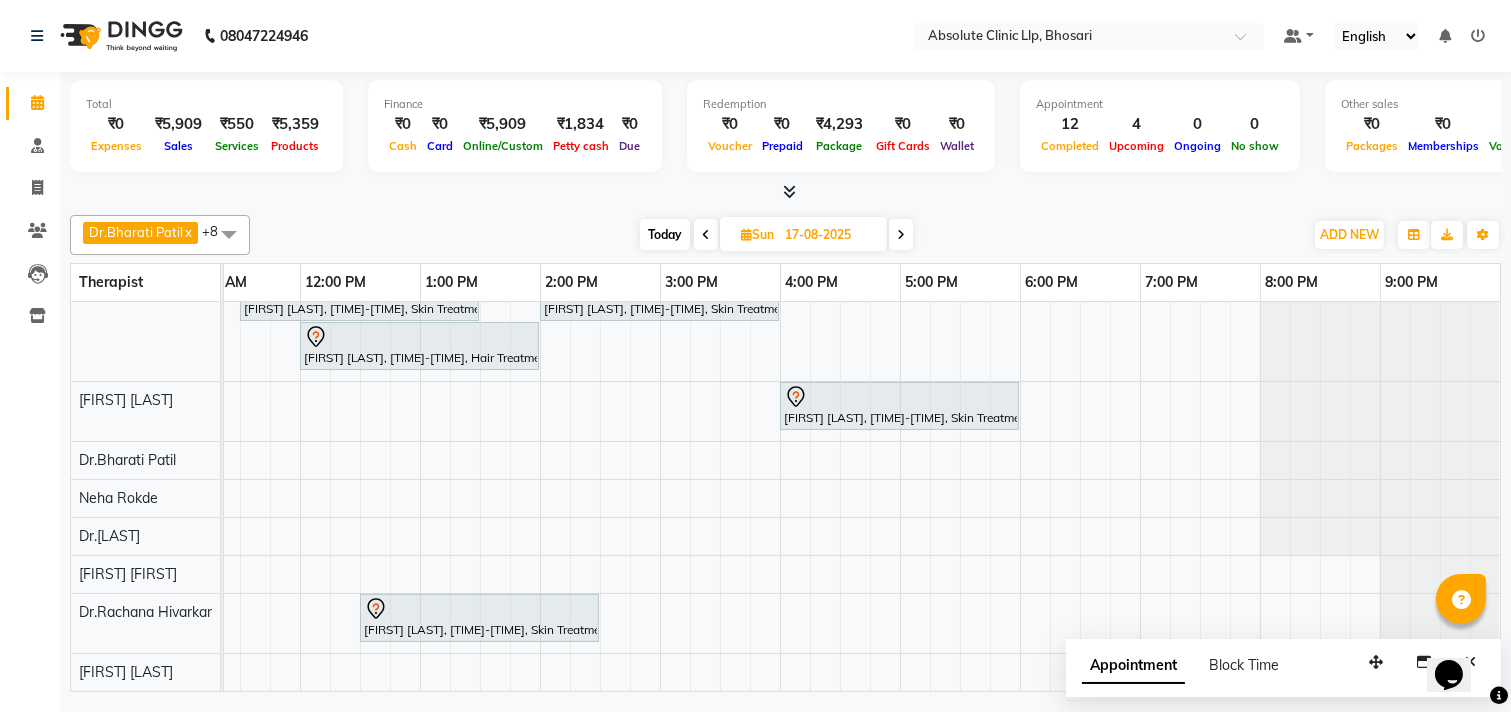 click at bounding box center (746, 234) 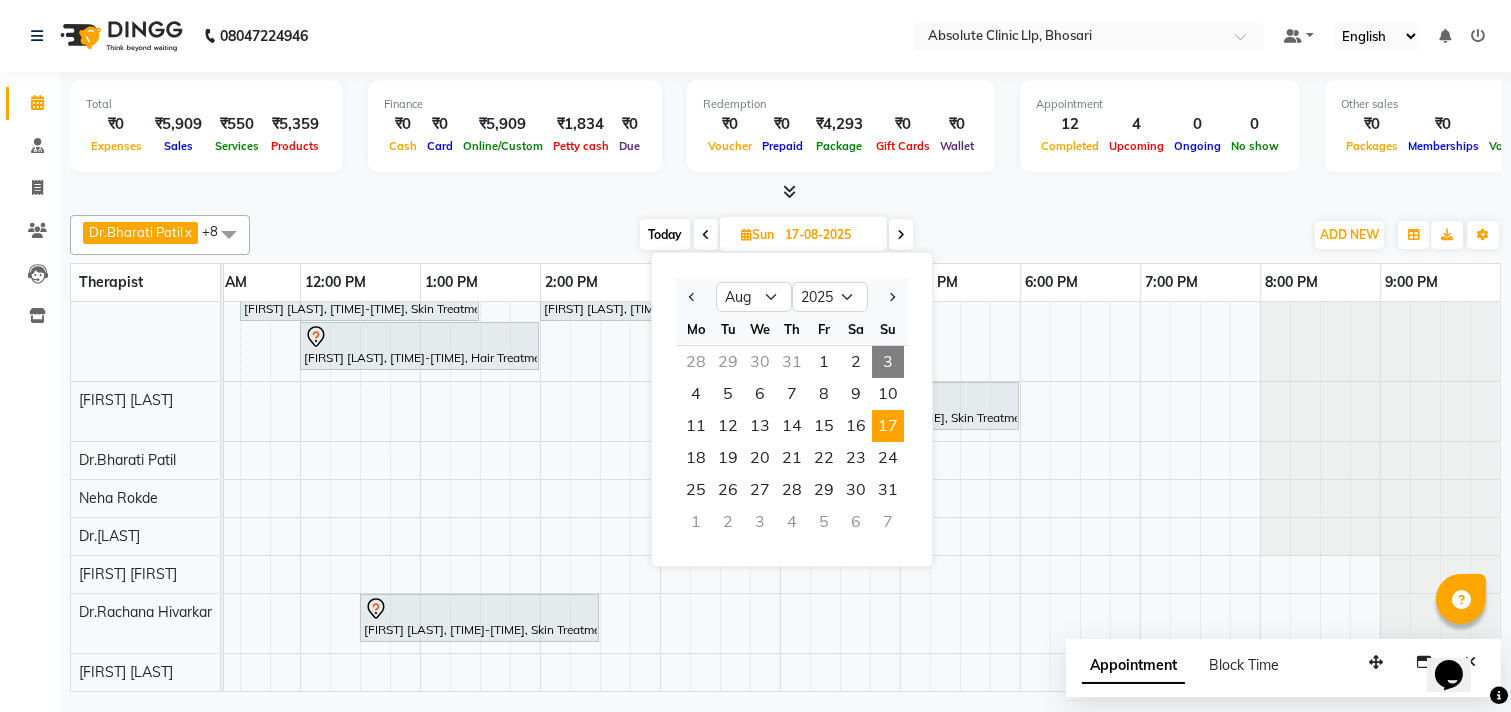 scroll, scrollTop: 0, scrollLeft: 524, axis: horizontal 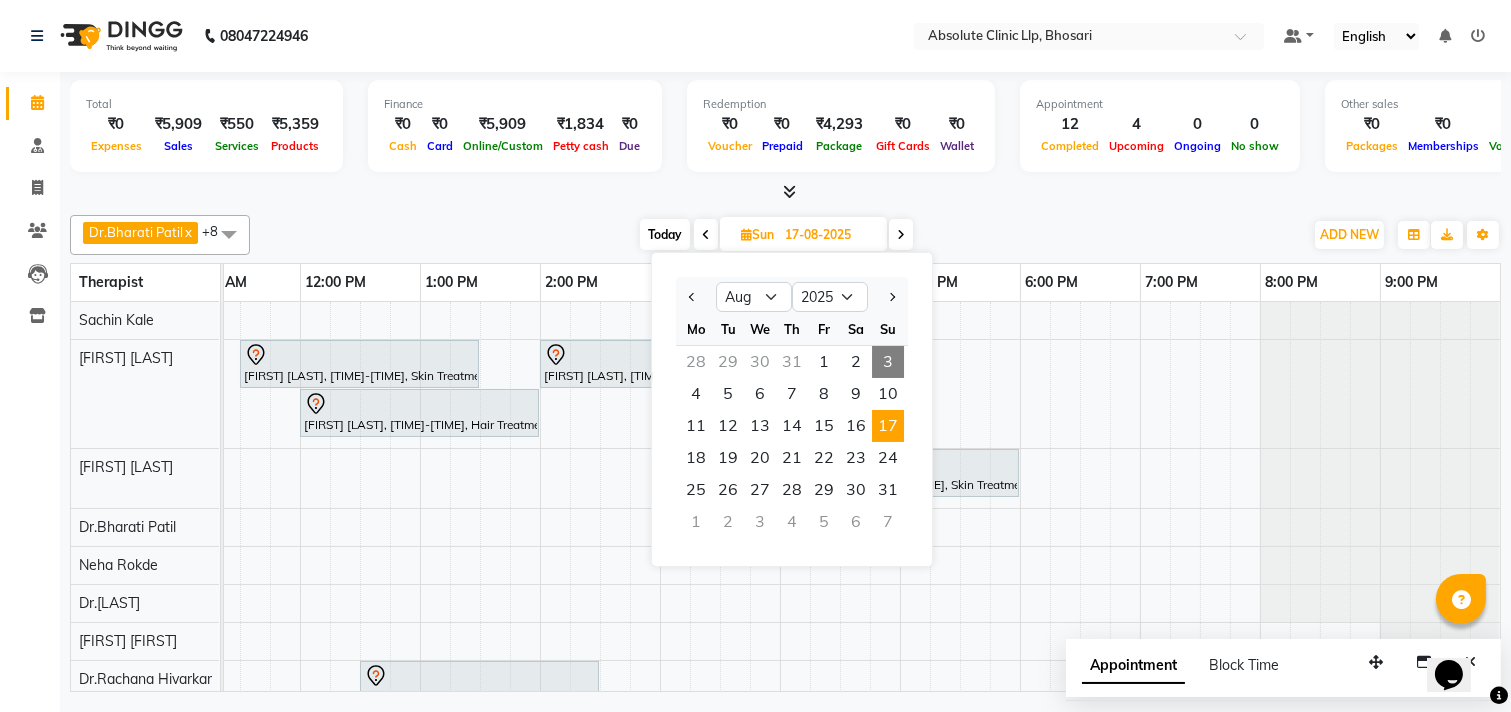 click on "3" at bounding box center (888, 362) 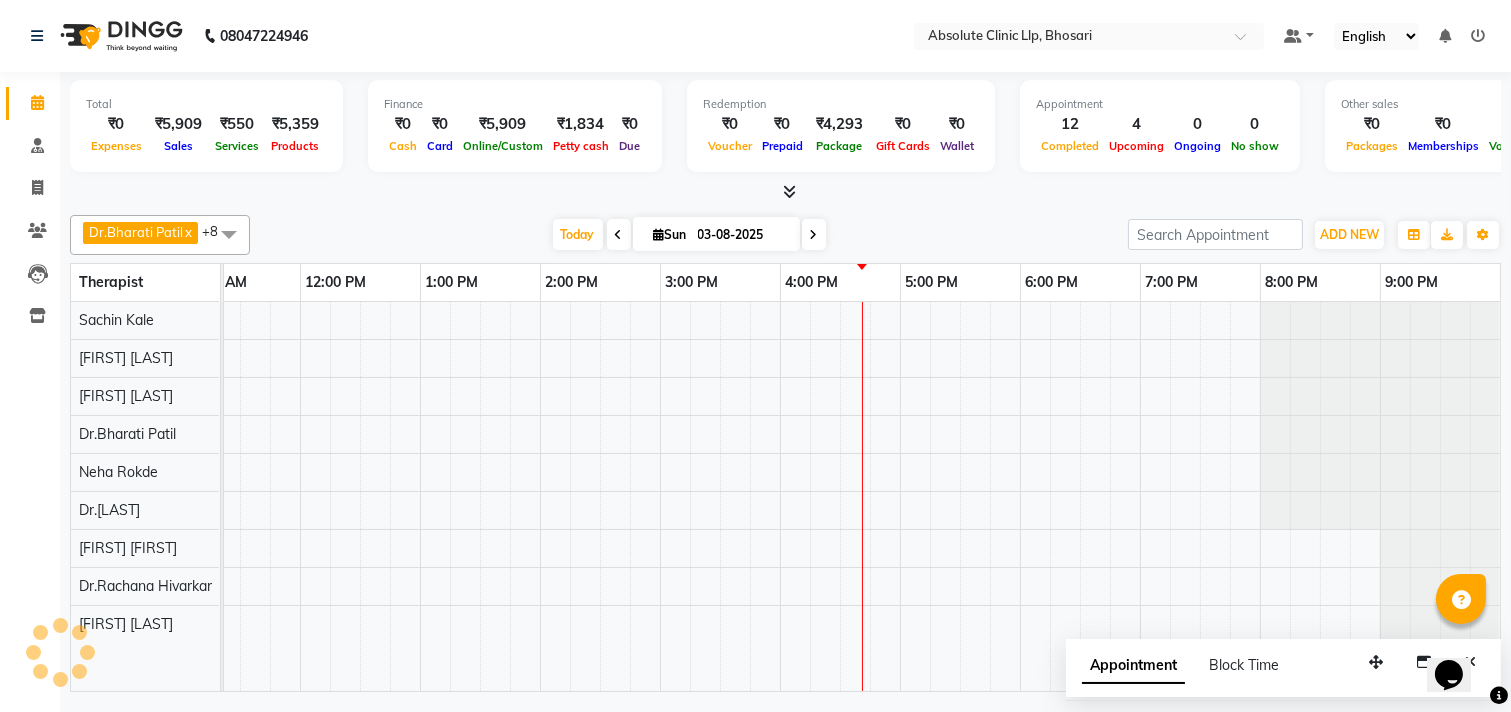 scroll, scrollTop: 0, scrollLeft: 0, axis: both 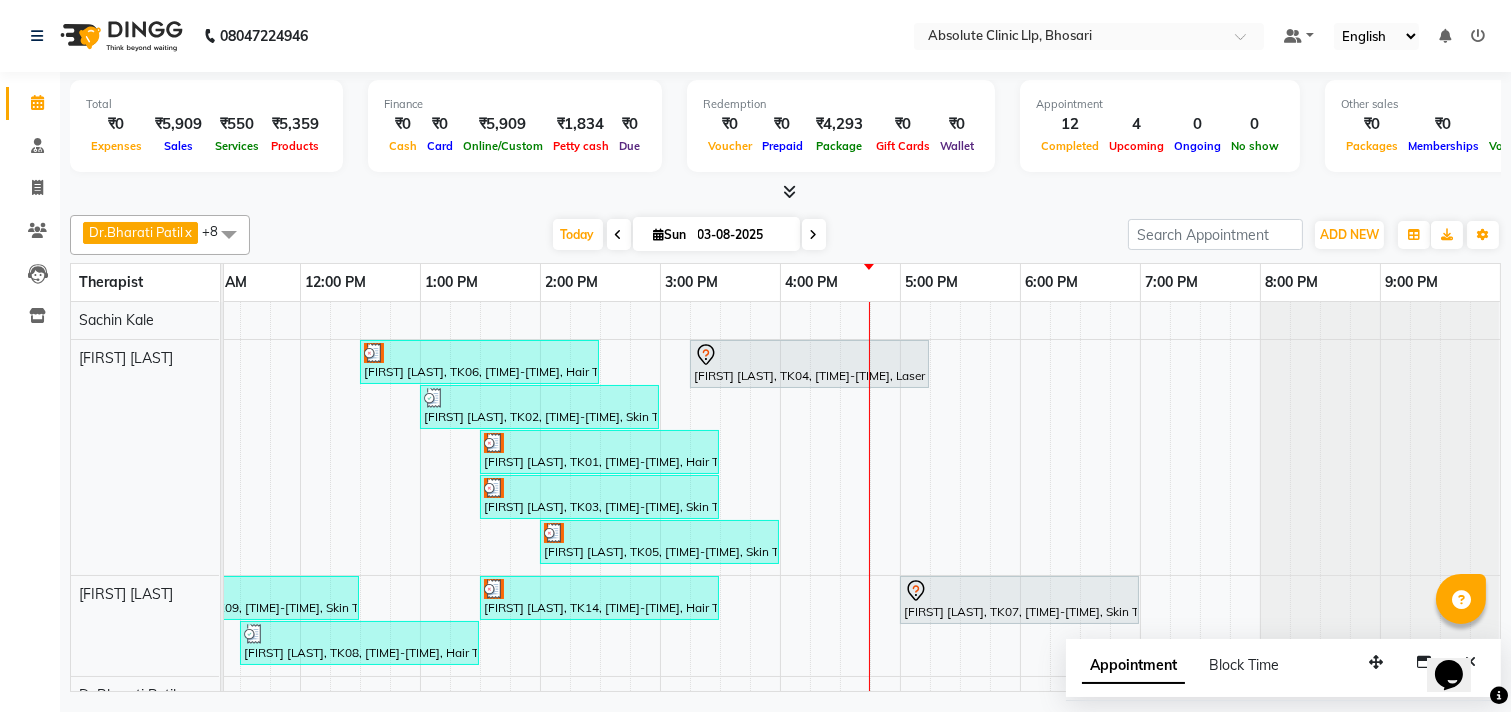 click at bounding box center [659, 234] 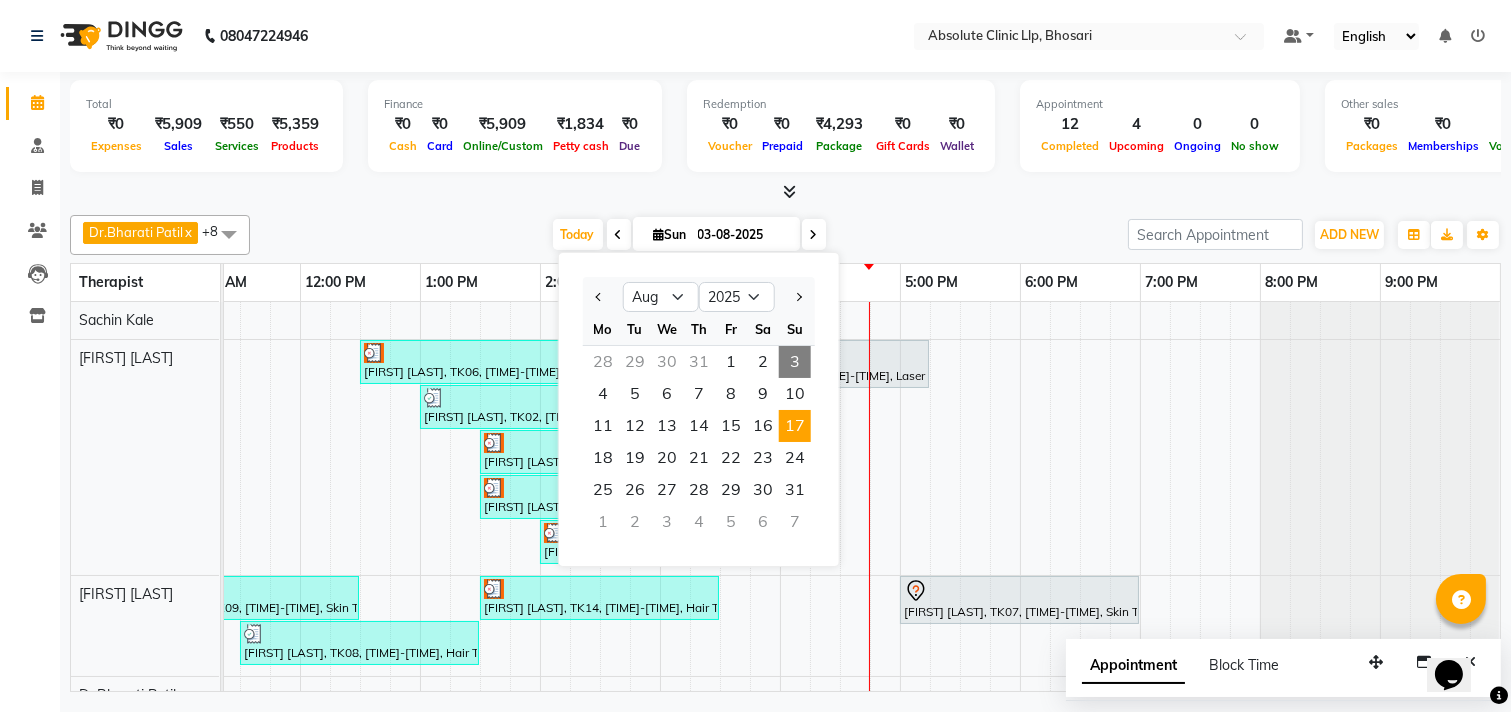 click on "17" at bounding box center (795, 426) 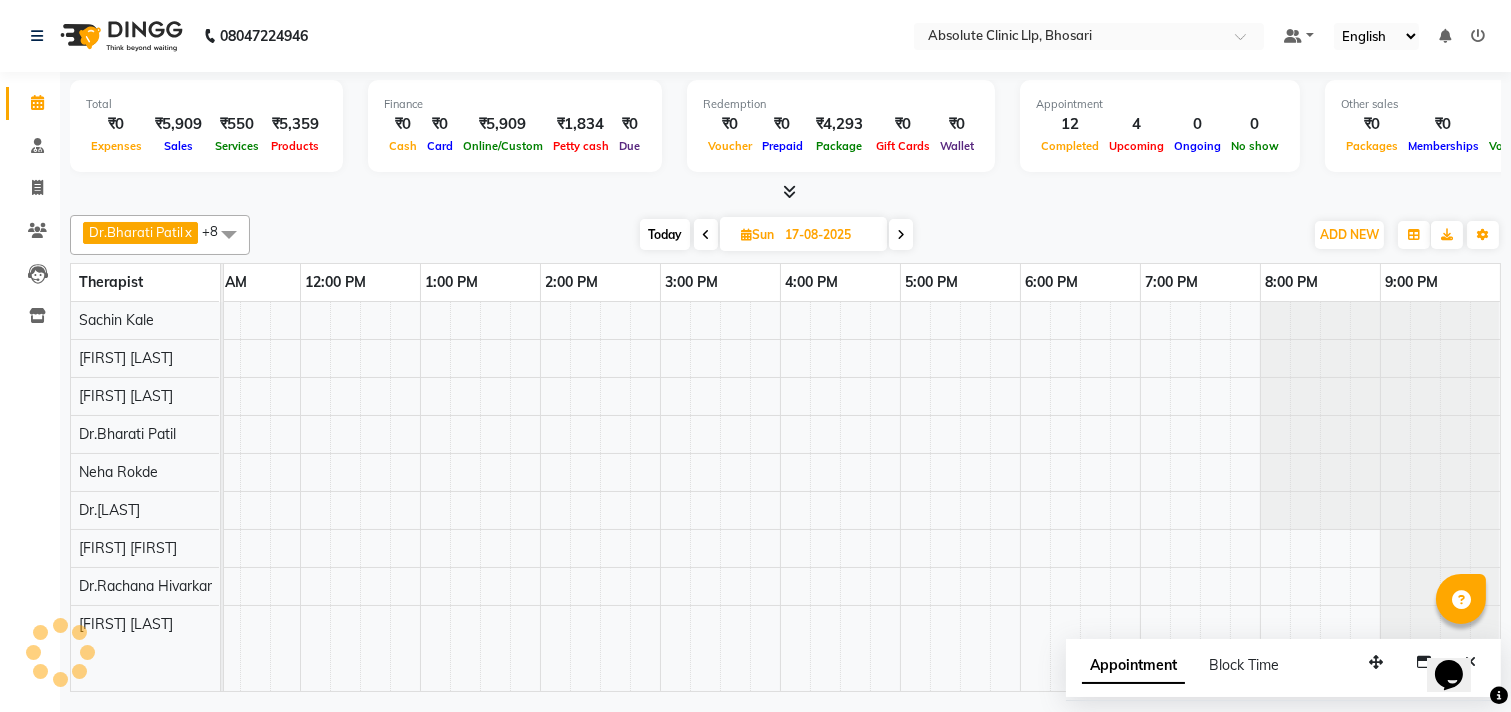 scroll, scrollTop: 0, scrollLeft: 524, axis: horizontal 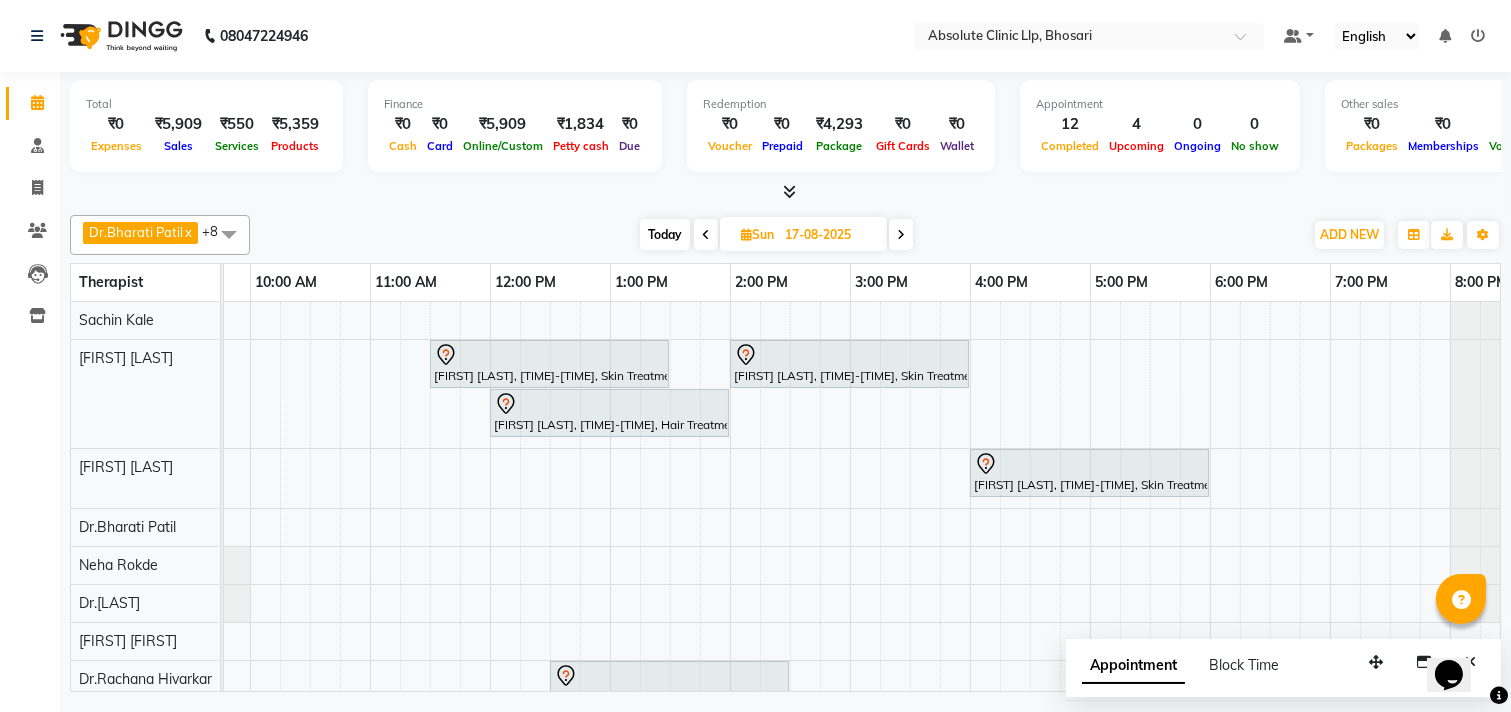 click on "[FIRST] [LAST], [TIME]-[TIME], Skin Treatment - Medicine Insertion             [FIRST] [LAST], [TIME]-[TIME], Skin Treatment - Peel(Face)             [FIRST] [LAST], [TIME]-[TIME], Hair Treatment - Hair Meso             [FIRST] [LAST], [TIME]-[TIME], Skin Treatment - Peel(Face)             [FIRST] [LAST], [TIME]-[TIME], Skin Treatment - Medicine Insertion" at bounding box center (790, 530) 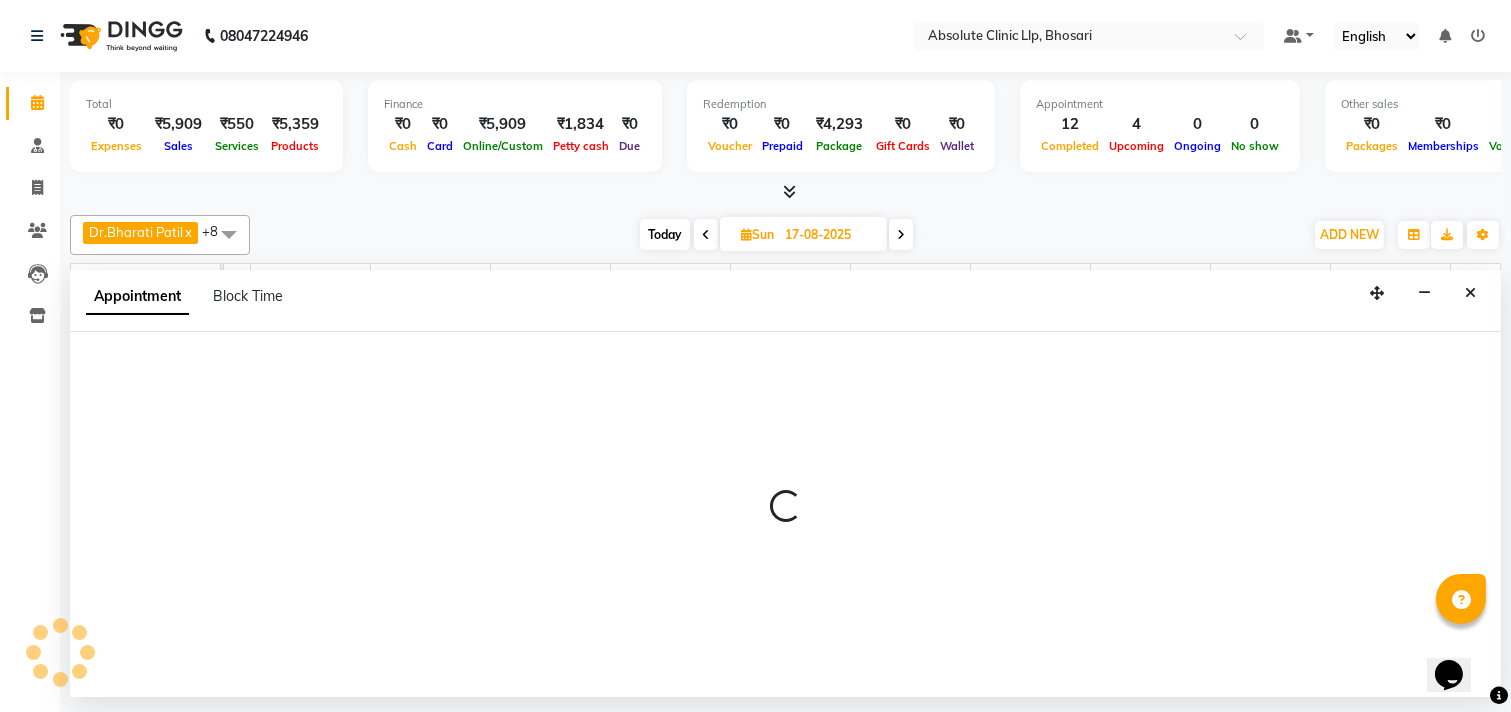 select on "27987" 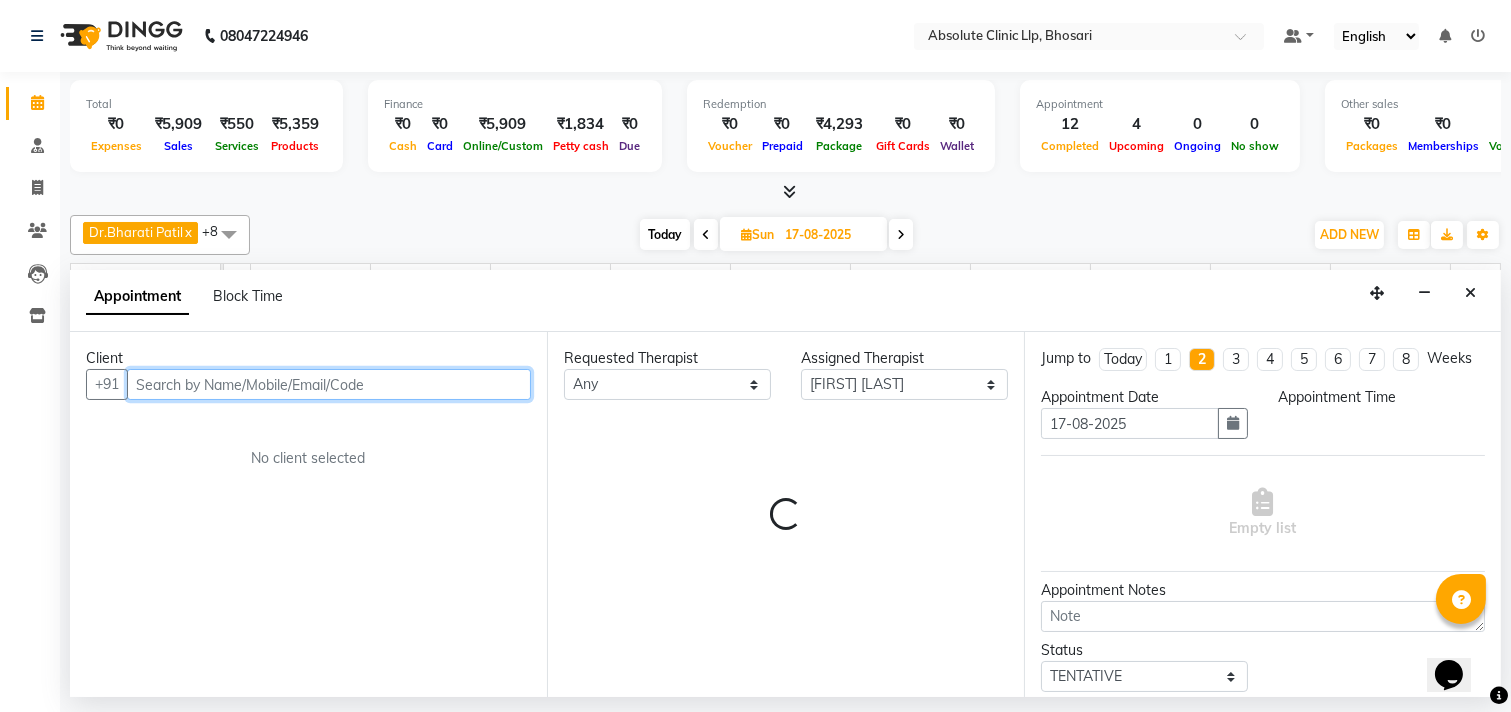 select on "900" 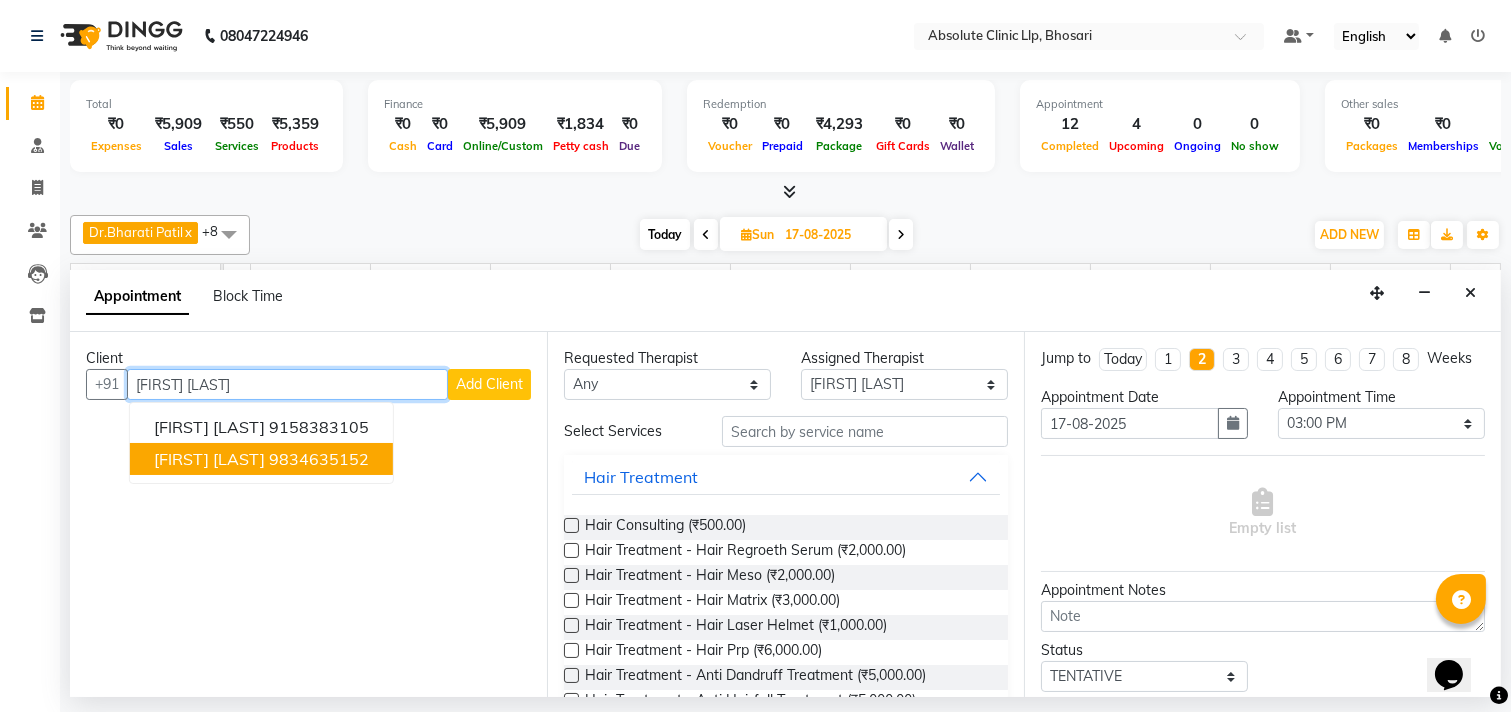 click on "9834635152" at bounding box center [319, 459] 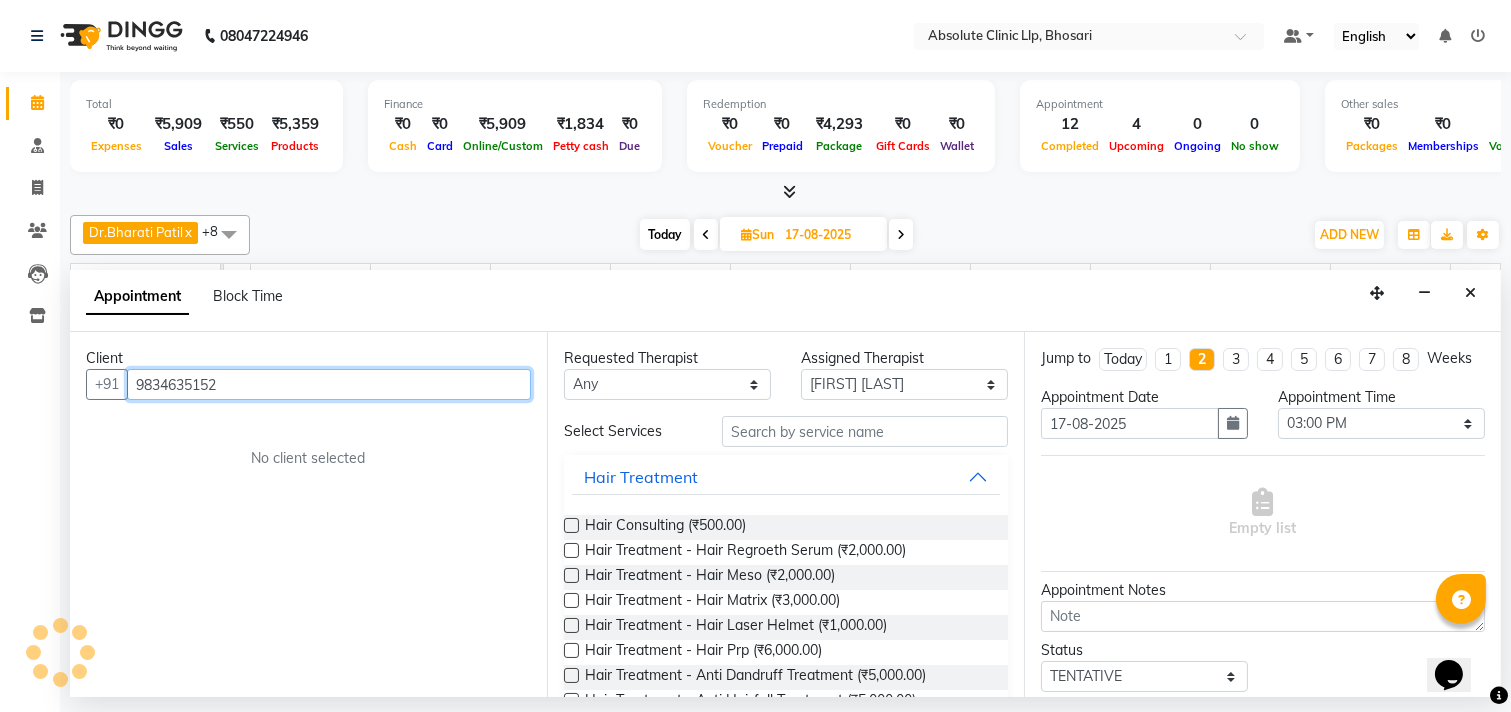 type on "9834635152" 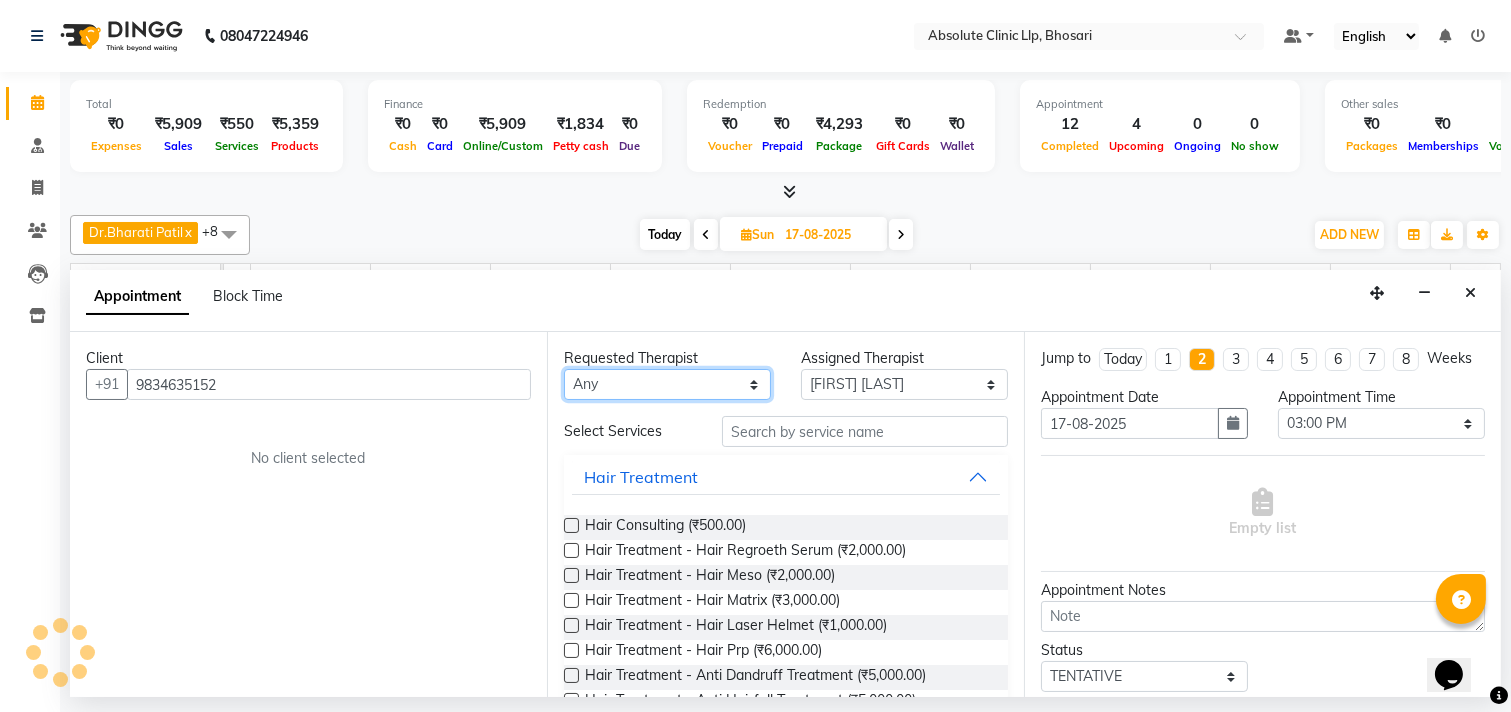 click on "Any [FIRST] [LAST]	 Dr.[LAST] Dr.[LAST] Dr.[LAST] [FIRST] [LAST] [FIRST]  [FIRST] [LAST]	 [FIRST] [LAST]	 [FIRST] [LAST]	 [FIRST] [LAST]" at bounding box center [667, 384] 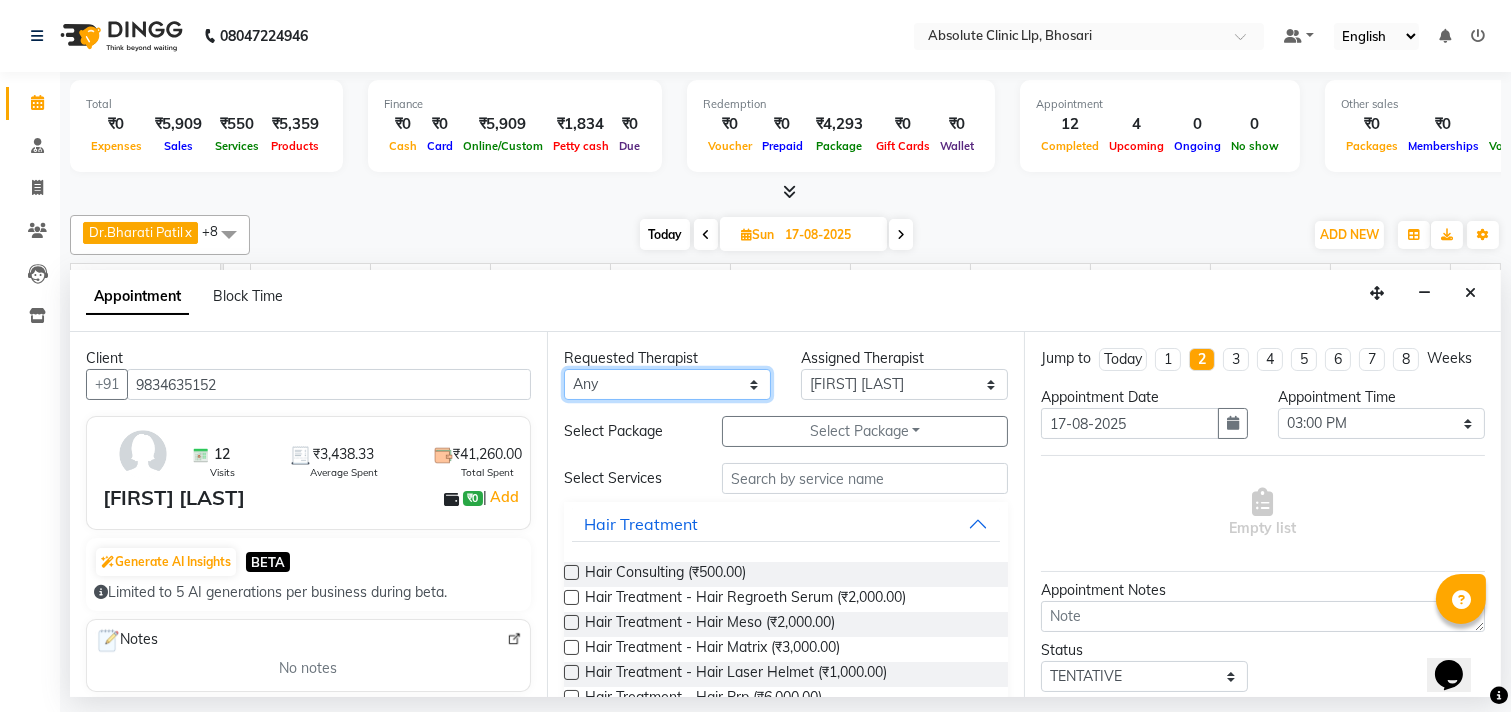 select on "27987" 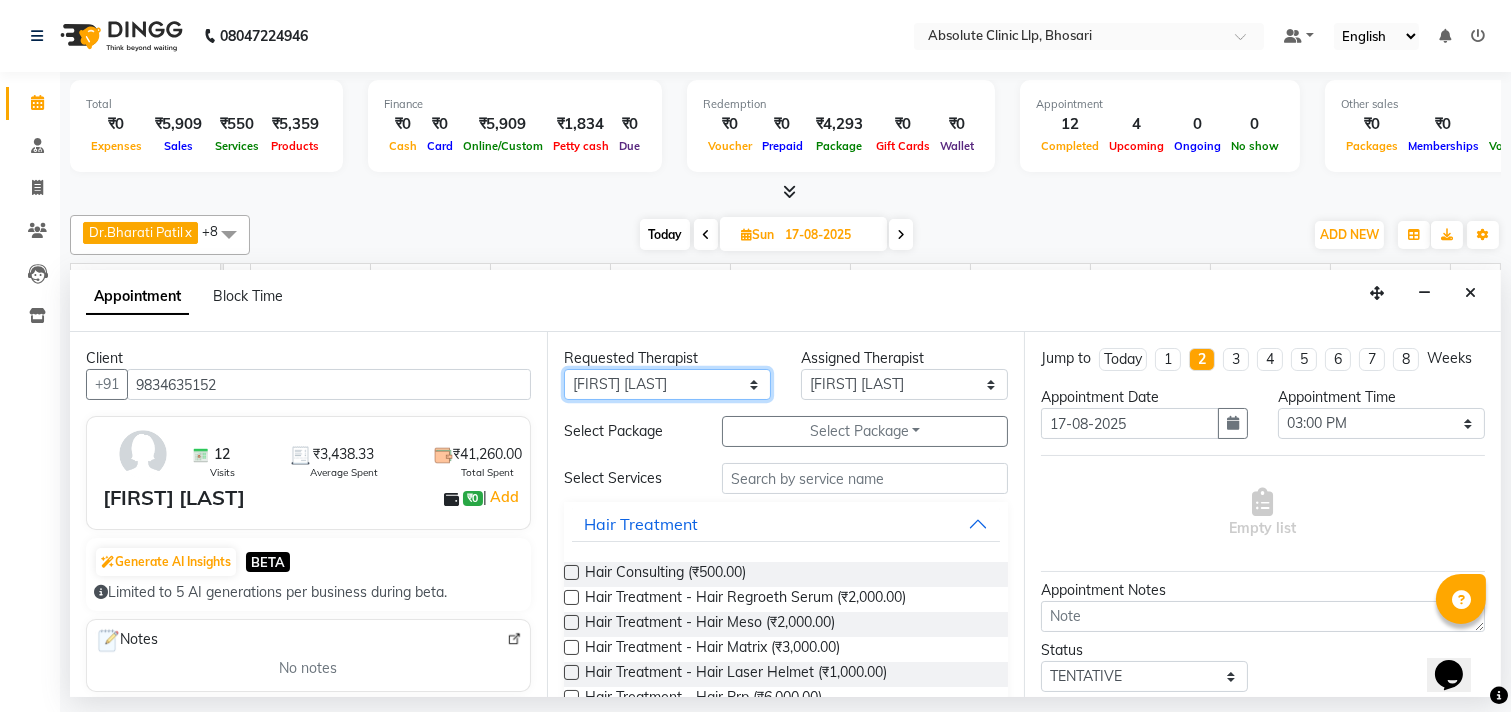 click on "Any [FIRST] [LAST]	 Dr.[LAST] Dr.[LAST] Dr.[LAST] [FIRST] [LAST] [FIRST]  [FIRST] [LAST]	 [FIRST] [LAST]	 [FIRST] [LAST]	 [FIRST] [LAST]" at bounding box center (667, 384) 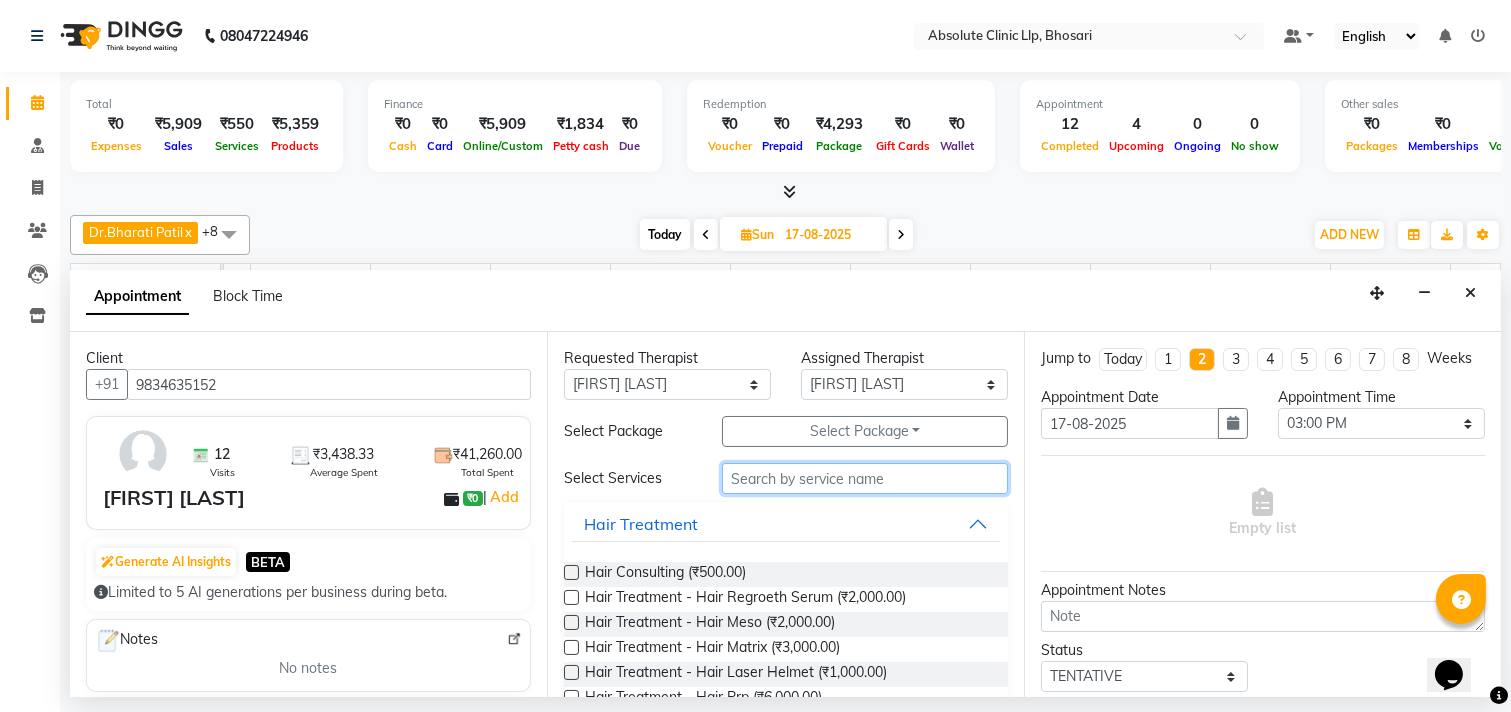click at bounding box center (865, 478) 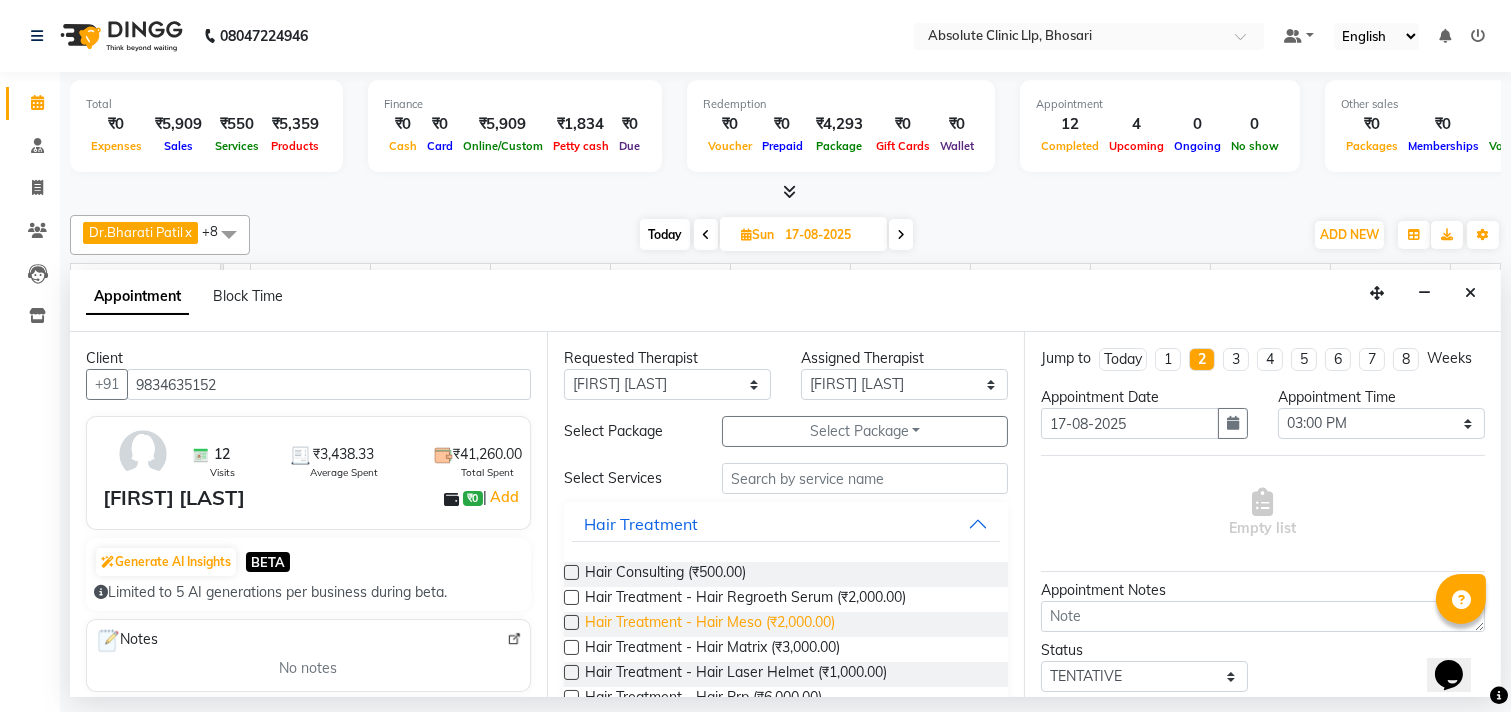 click on "Hair Treatment - Hair Meso (₹2,000.00)" at bounding box center (710, 624) 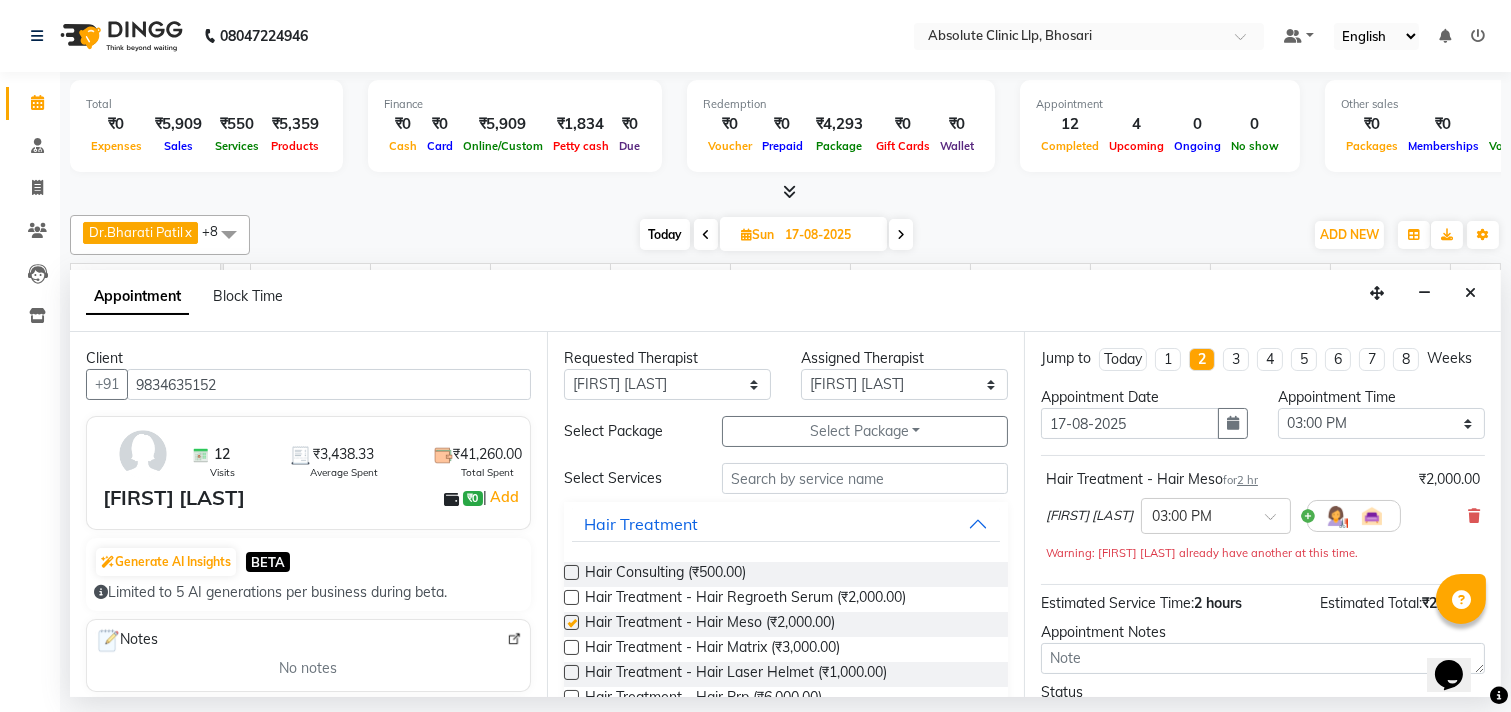 checkbox on "false" 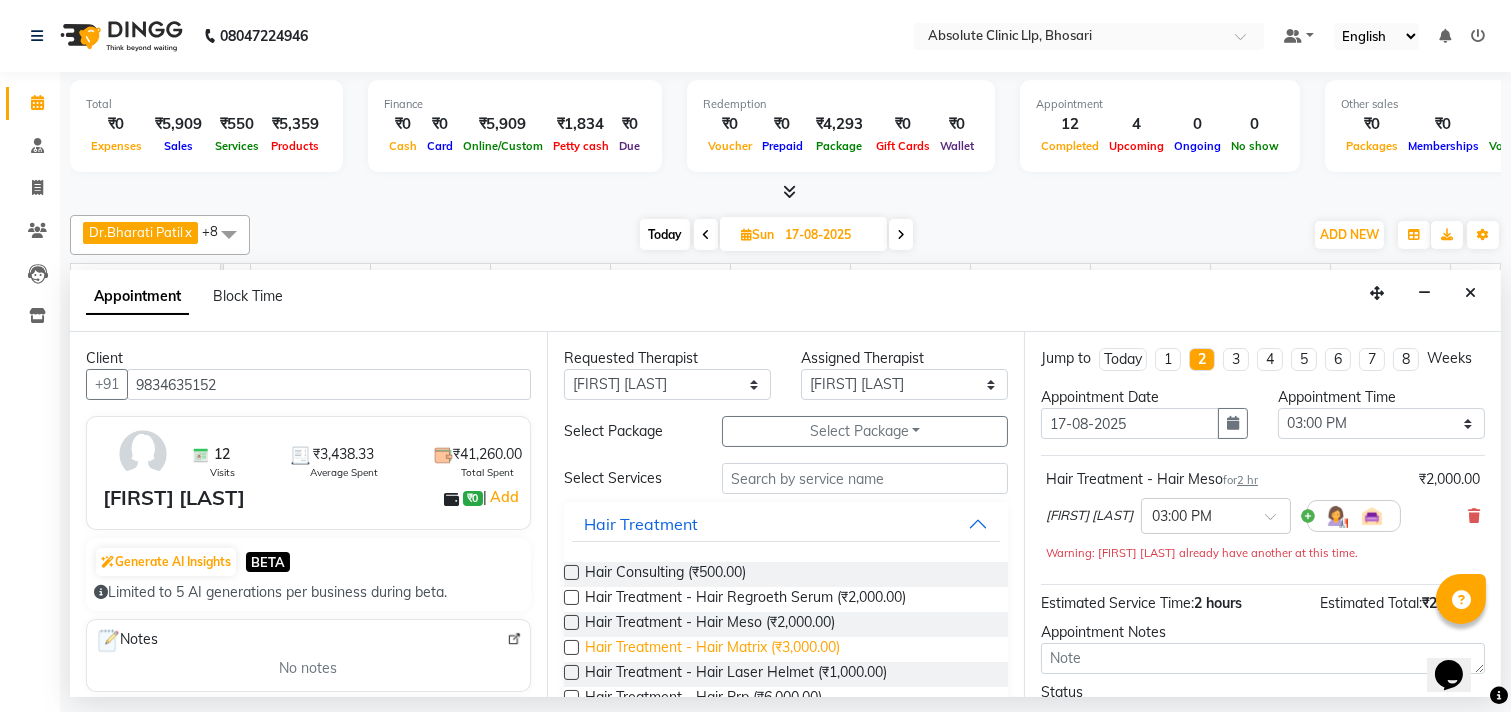 click on "Hair Treatment - Hair Matrix (₹3,000.00)" at bounding box center [712, 649] 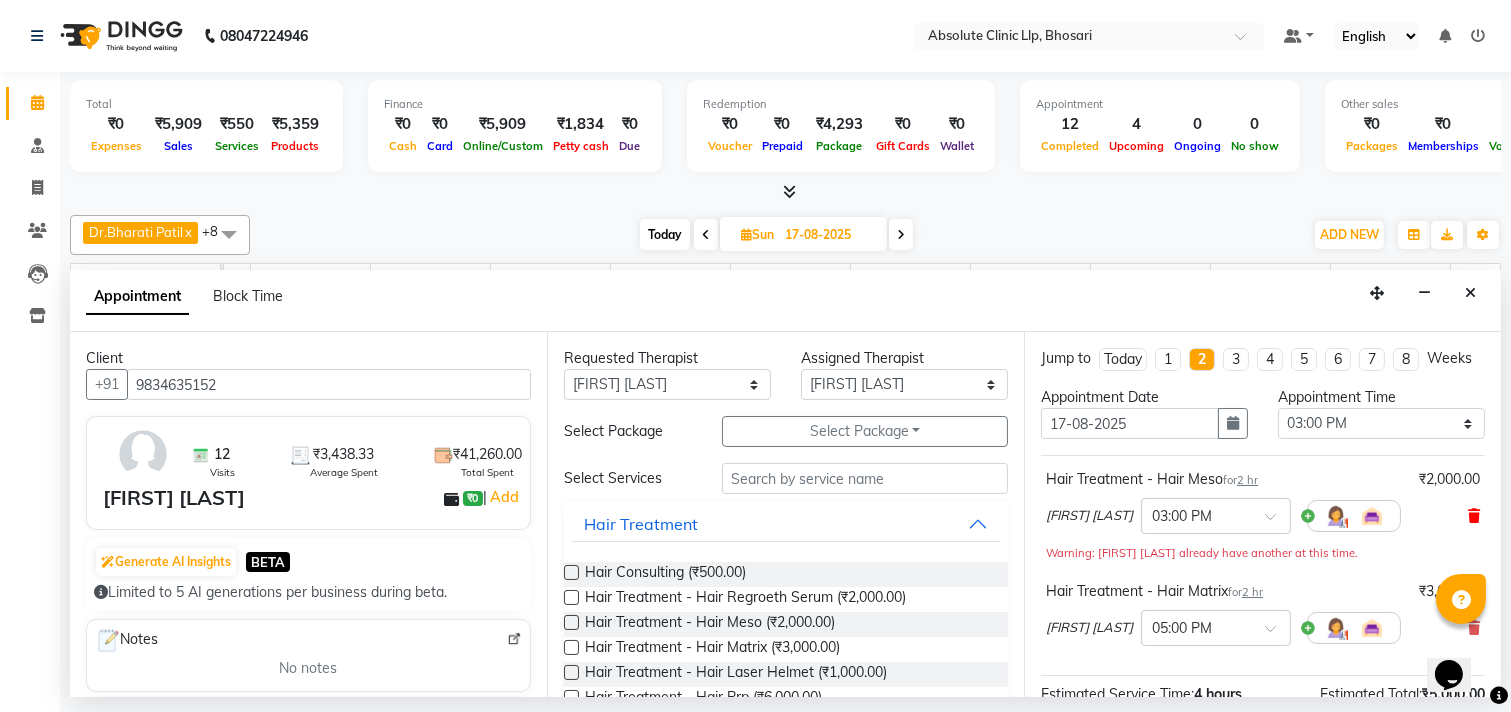 click at bounding box center [1474, 516] 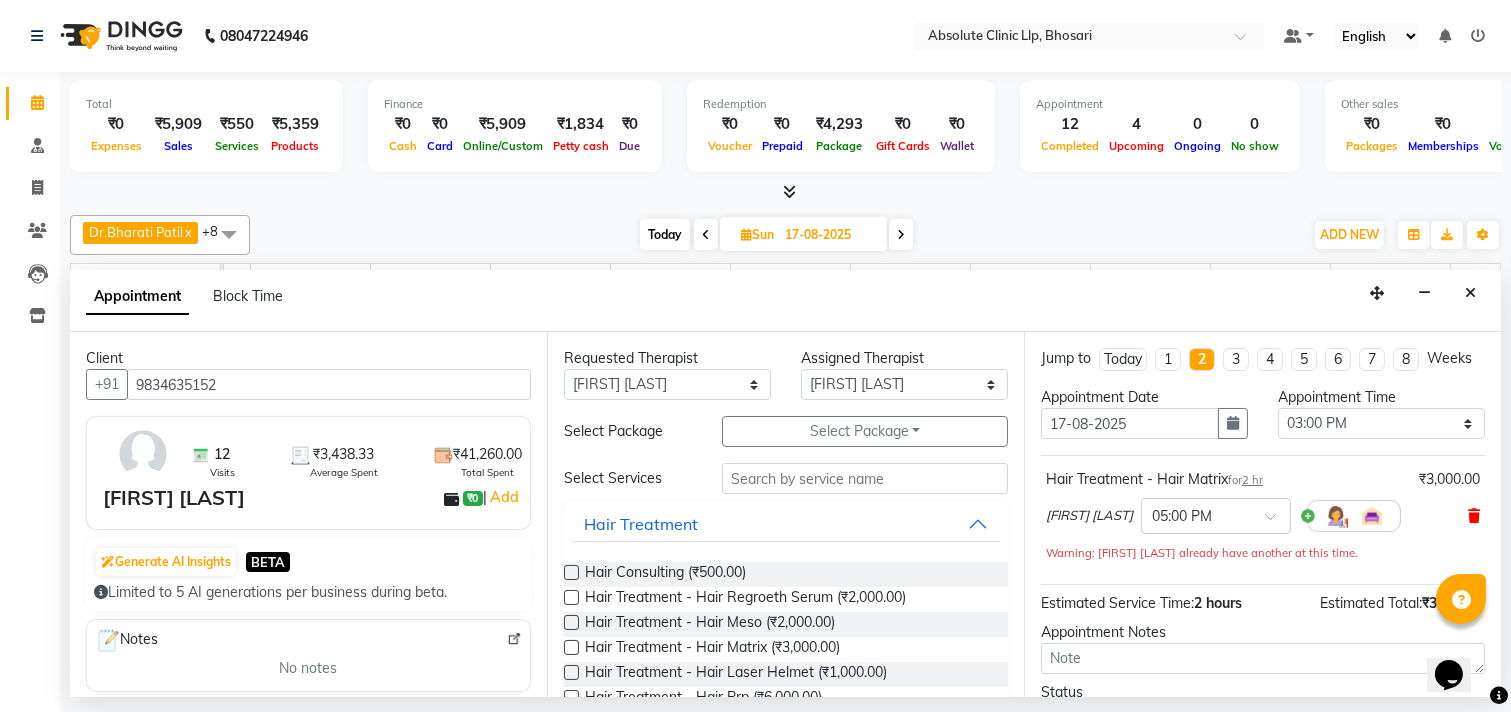 click at bounding box center [1474, 516] 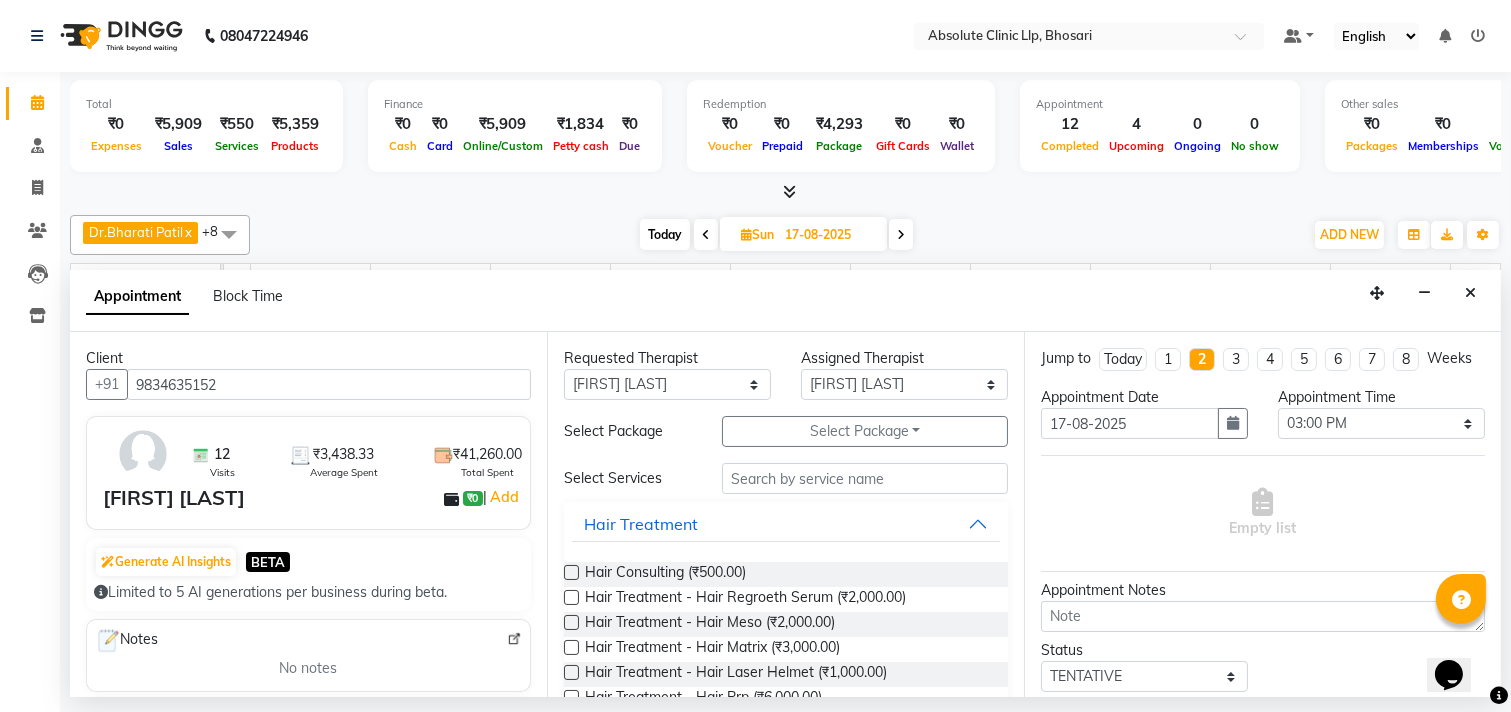 scroll, scrollTop: 142, scrollLeft: 0, axis: vertical 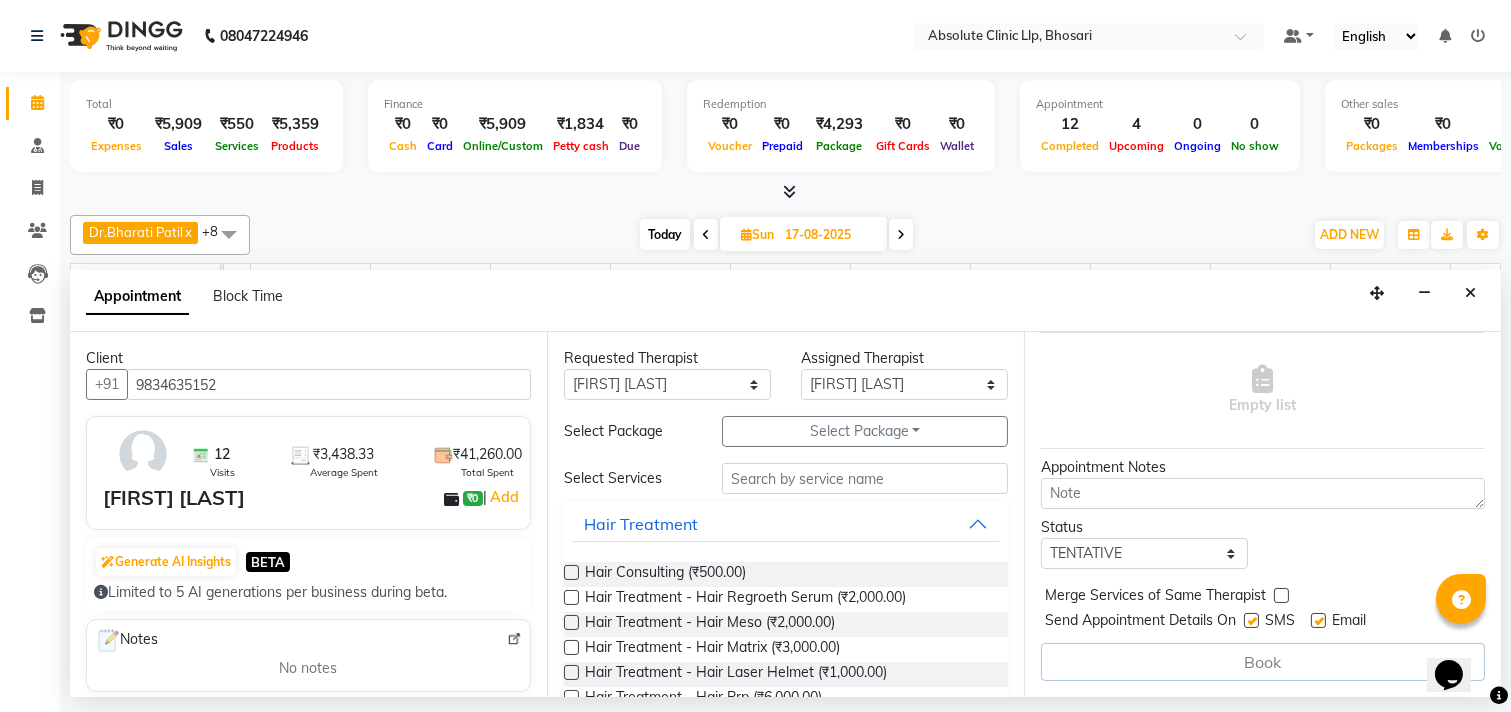 click on "Jump to Today 1 2 3 4 5 6 7 8 Weeks Appointment Date [DATE] Appointment Time Select 08:00 AM 08:15 AM 08:30 AM 08:45 AM 09:00 AM 09:15 AM 09:30 AM 09:45 AM 10:00 AM 10:15 AM 10:30 AM 10:45 AM 11:00 AM 11:15 AM 11:30 AM 11:45 AM 12:00 PM 12:15 PM 12:30 PM 12:45 PM 01:00 PM 01:15 PM 01:30 PM 01:45 PM 02:00 PM 02:15 PM 02:30 PM 02:45 PM 03:00 PM 03:15 PM 03:30 PM 03:45 PM 04:00 PM 04:15 PM 04:30 PM 04:45 PM 05:00 PM 05:15 PM 05:30 PM 05:45 PM 06:00 PM 06:15 PM 06:30 PM 06:45 PM 07:00 PM 07:15 PM 07:30 PM 07:45 PM 08:00 PM 08:15 PM 08:30 PM 08:45 PM 09:00 PM  Empty list  Appointment Notes Status Select TENTATIVE CONFIRM UPCOMING Merge Services of Same Therapist Send Appointment Details On SMS Email  Book" at bounding box center (1262, 514) 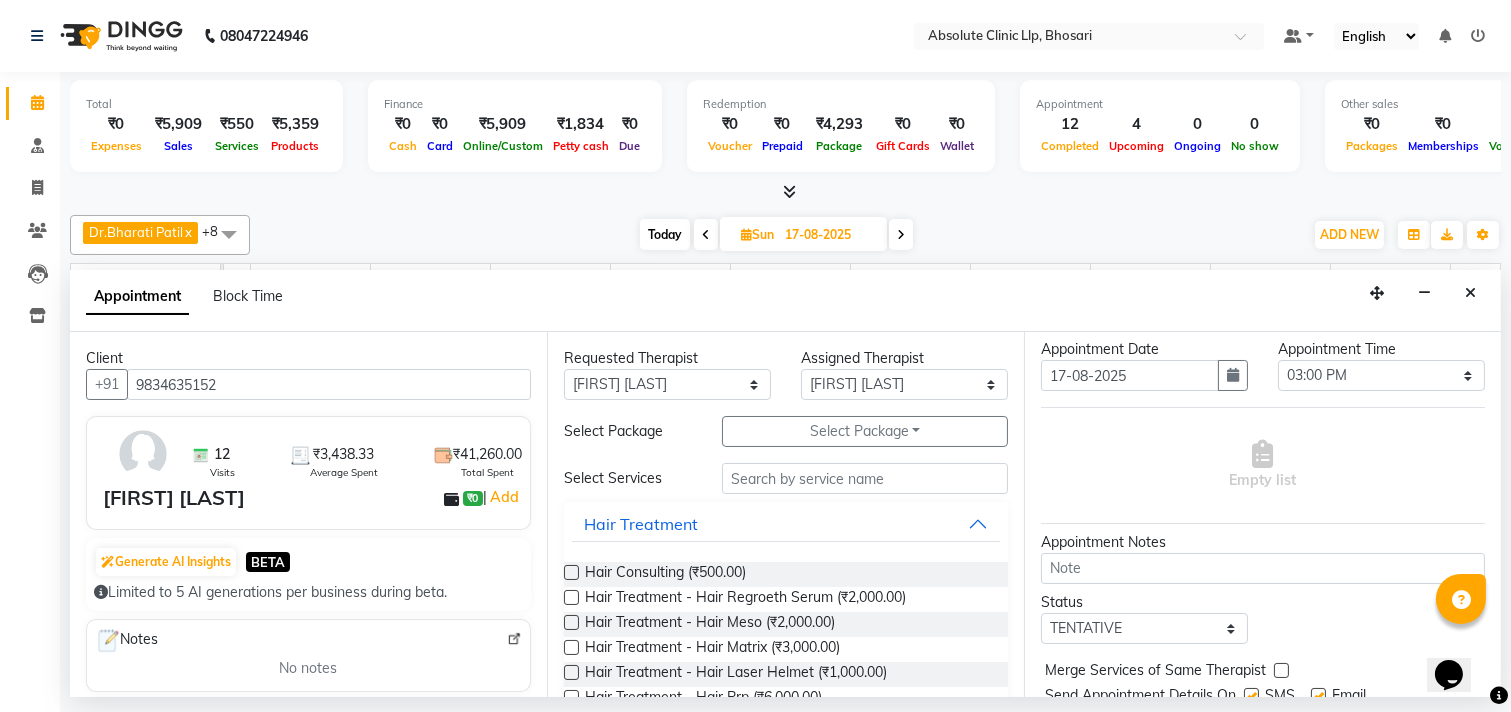 scroll, scrollTop: 0, scrollLeft: 0, axis: both 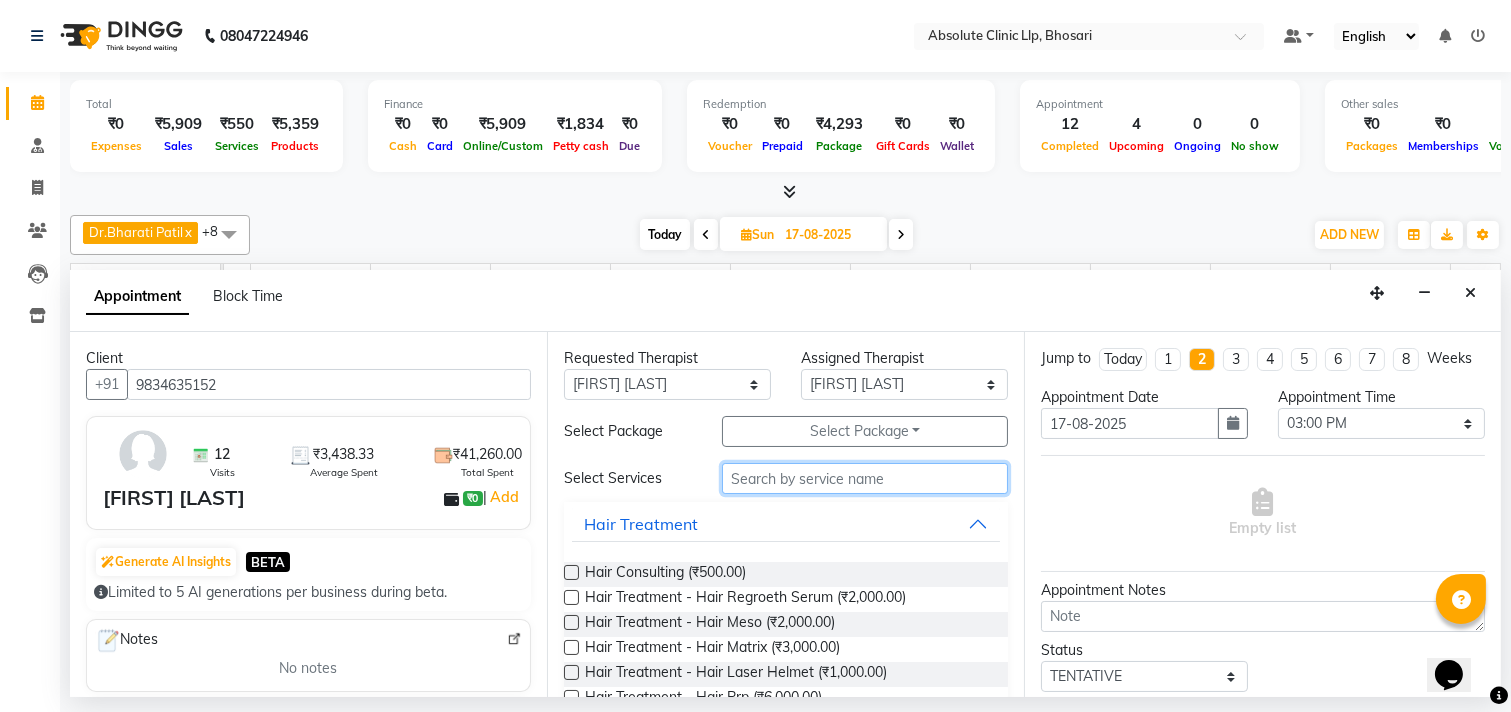 click at bounding box center (865, 478) 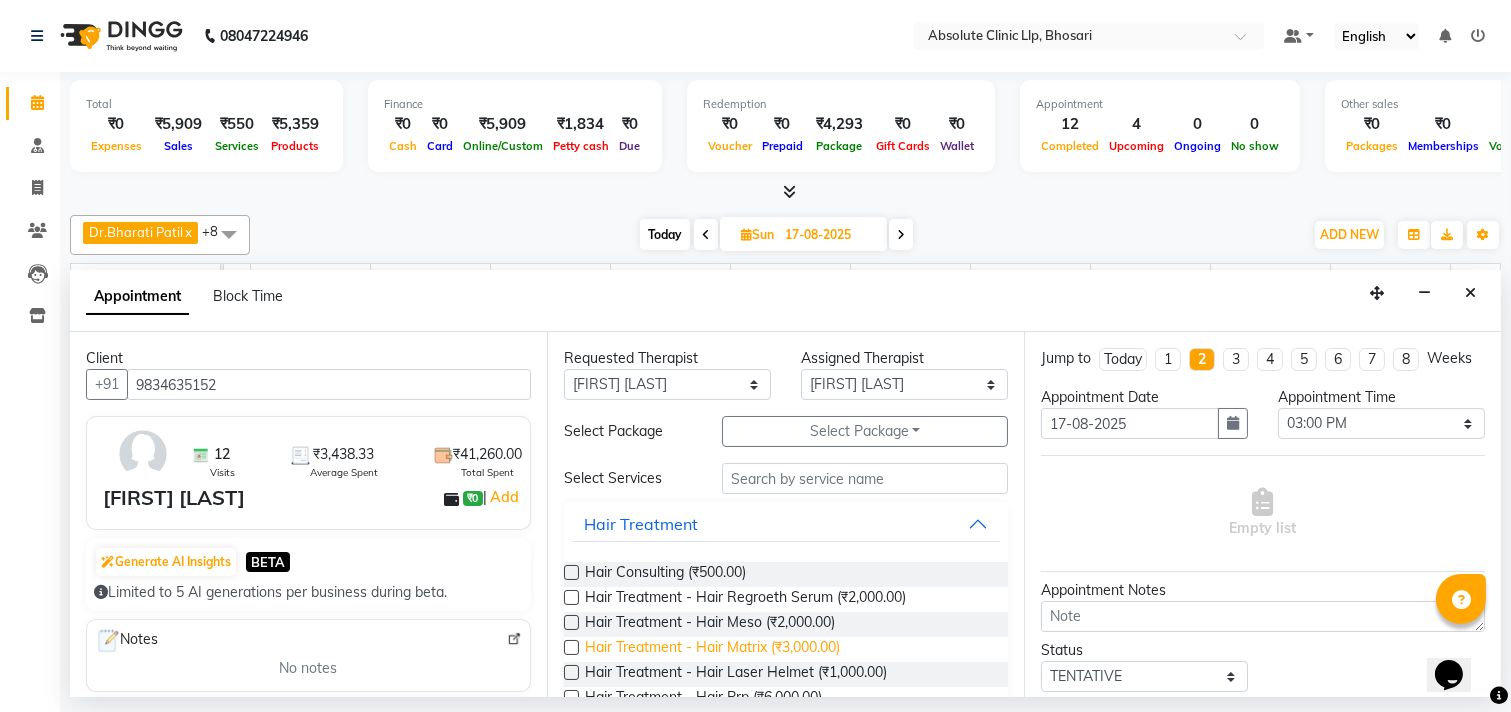 click on "Hair Treatment - Hair Matrix (₹3,000.00)" at bounding box center [712, 649] 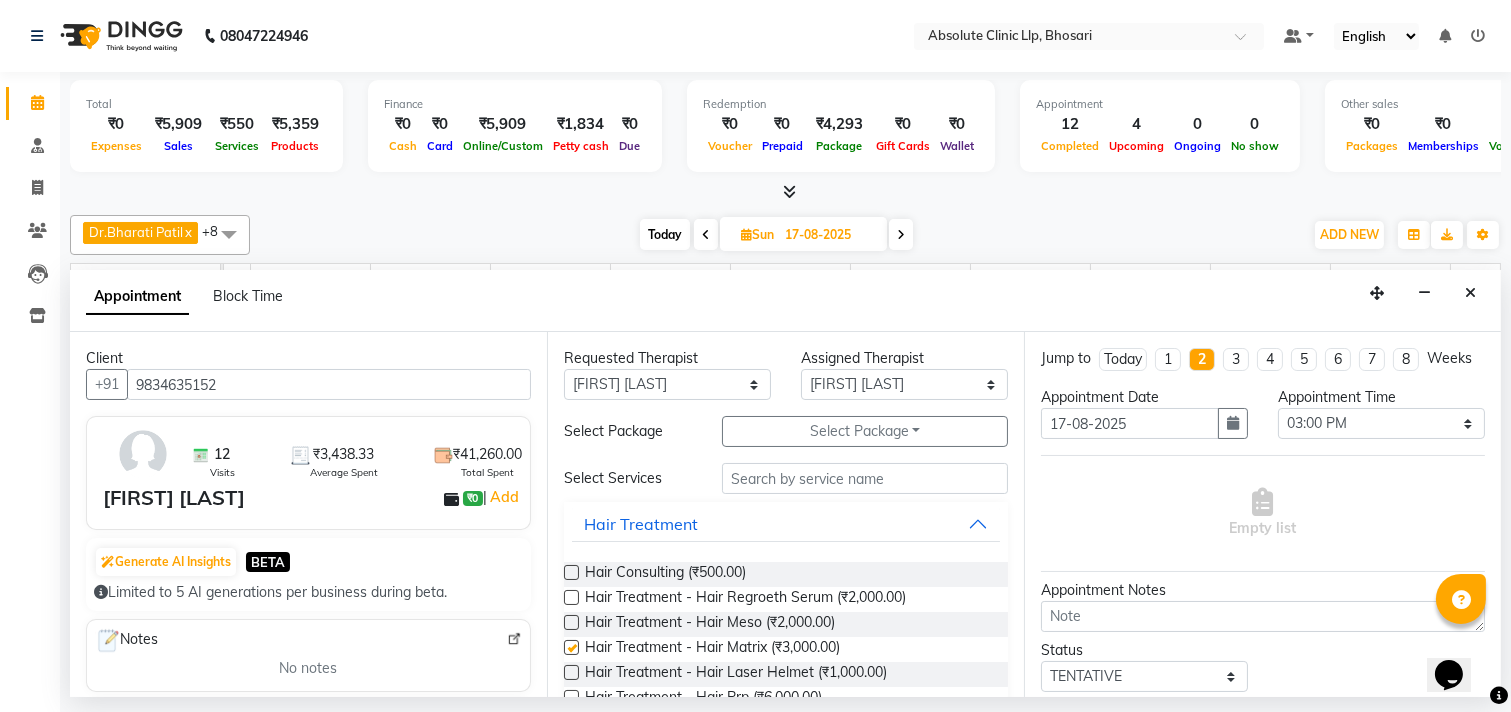 checkbox on "false" 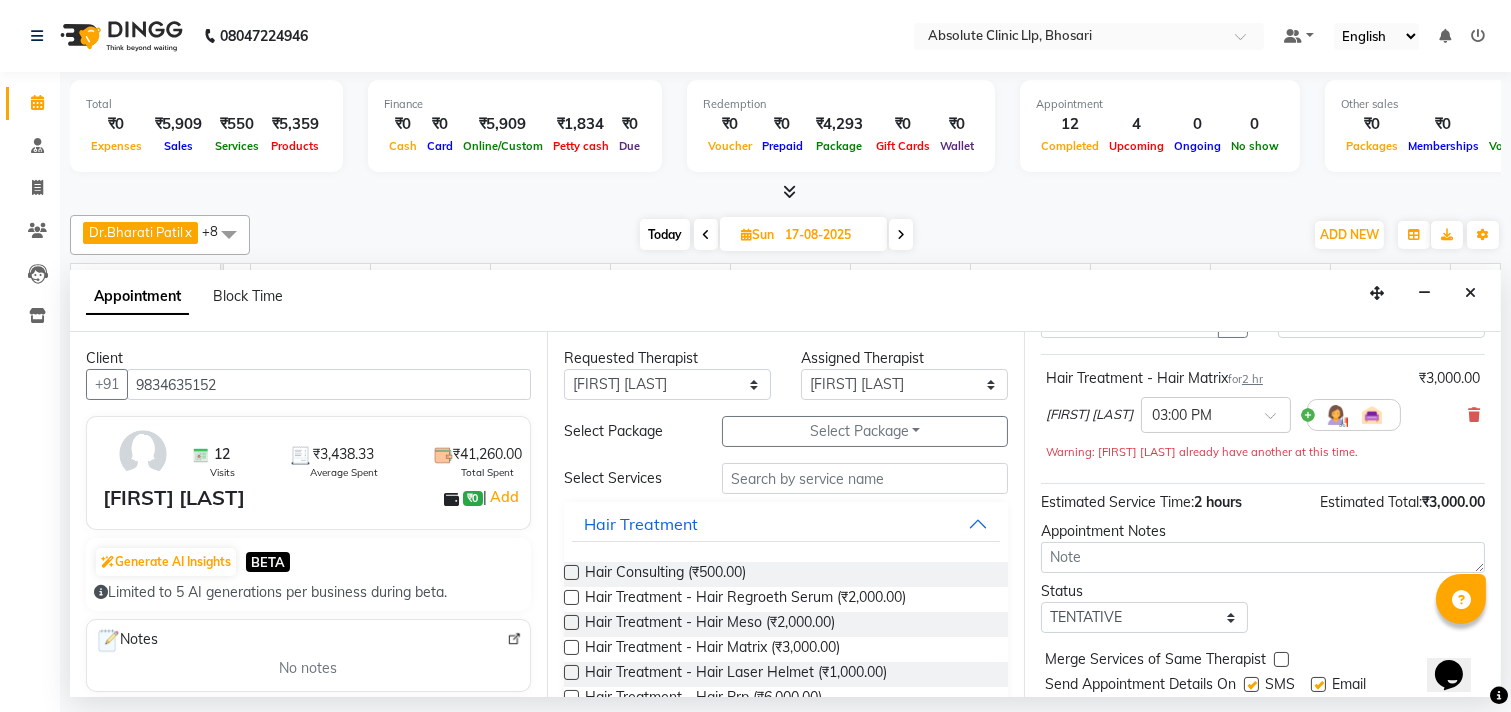 scroll, scrollTop: 182, scrollLeft: 0, axis: vertical 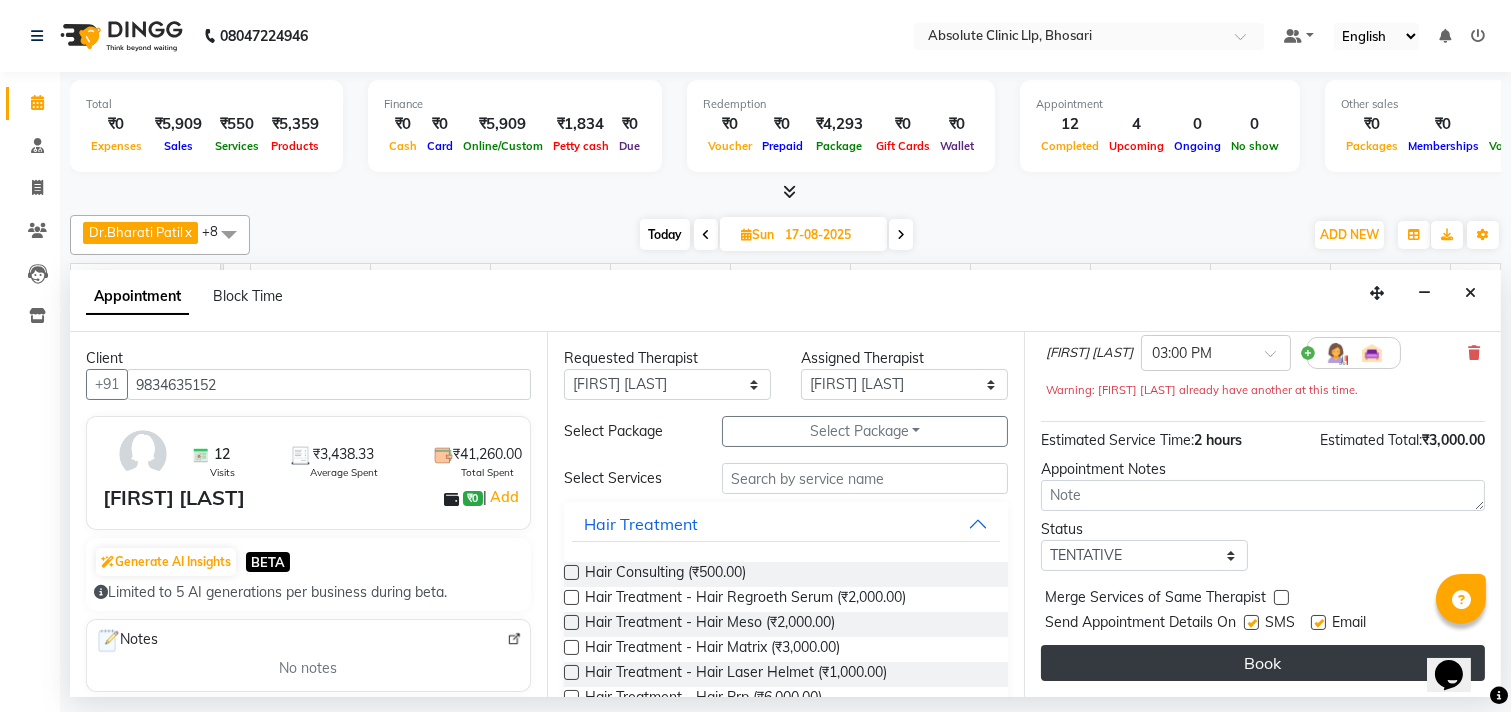 click on "Book" at bounding box center (1263, 663) 